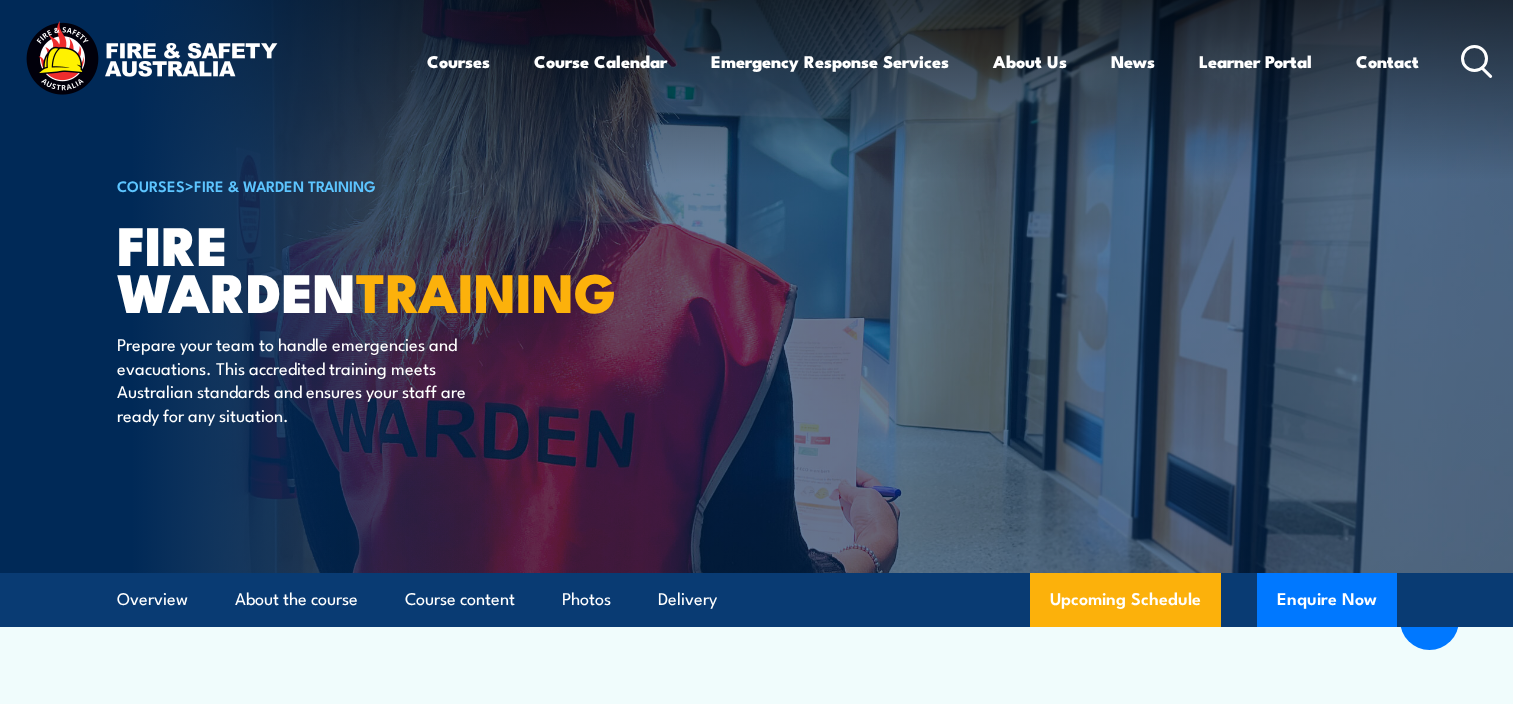 scroll, scrollTop: 5318, scrollLeft: 0, axis: vertical 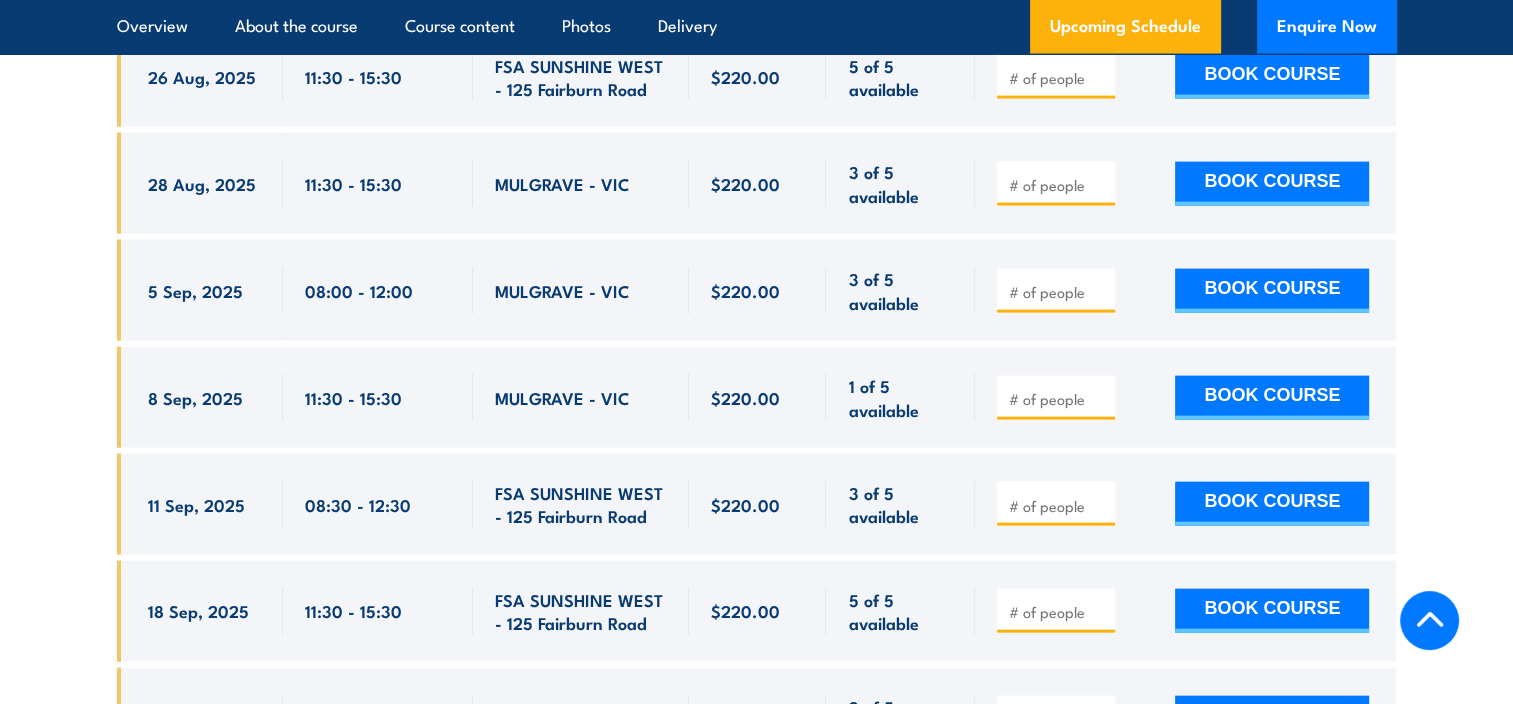 click on "3 of 5 available" at bounding box center (900, 183) 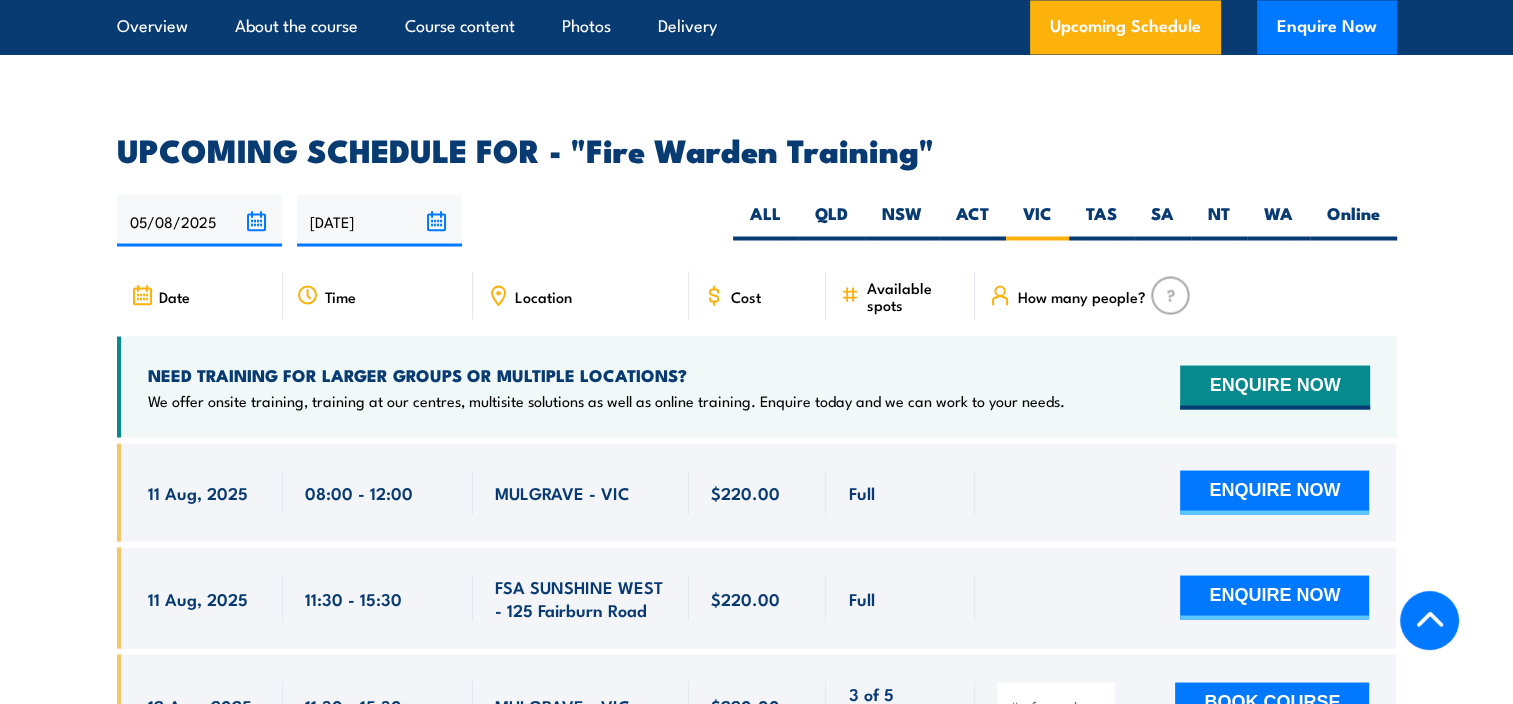 scroll, scrollTop: 3618, scrollLeft: 0, axis: vertical 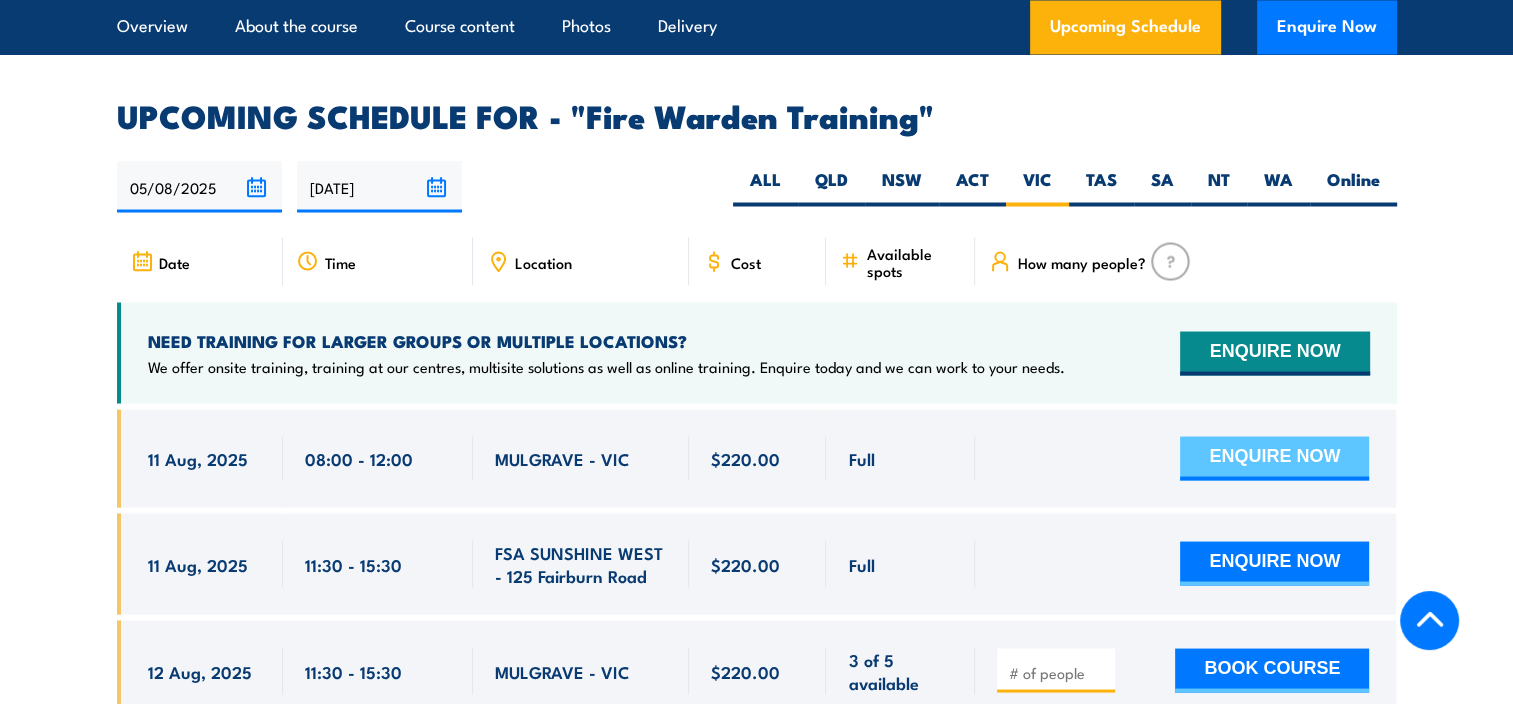 click on "ENQUIRE NOW" at bounding box center (1274, 458) 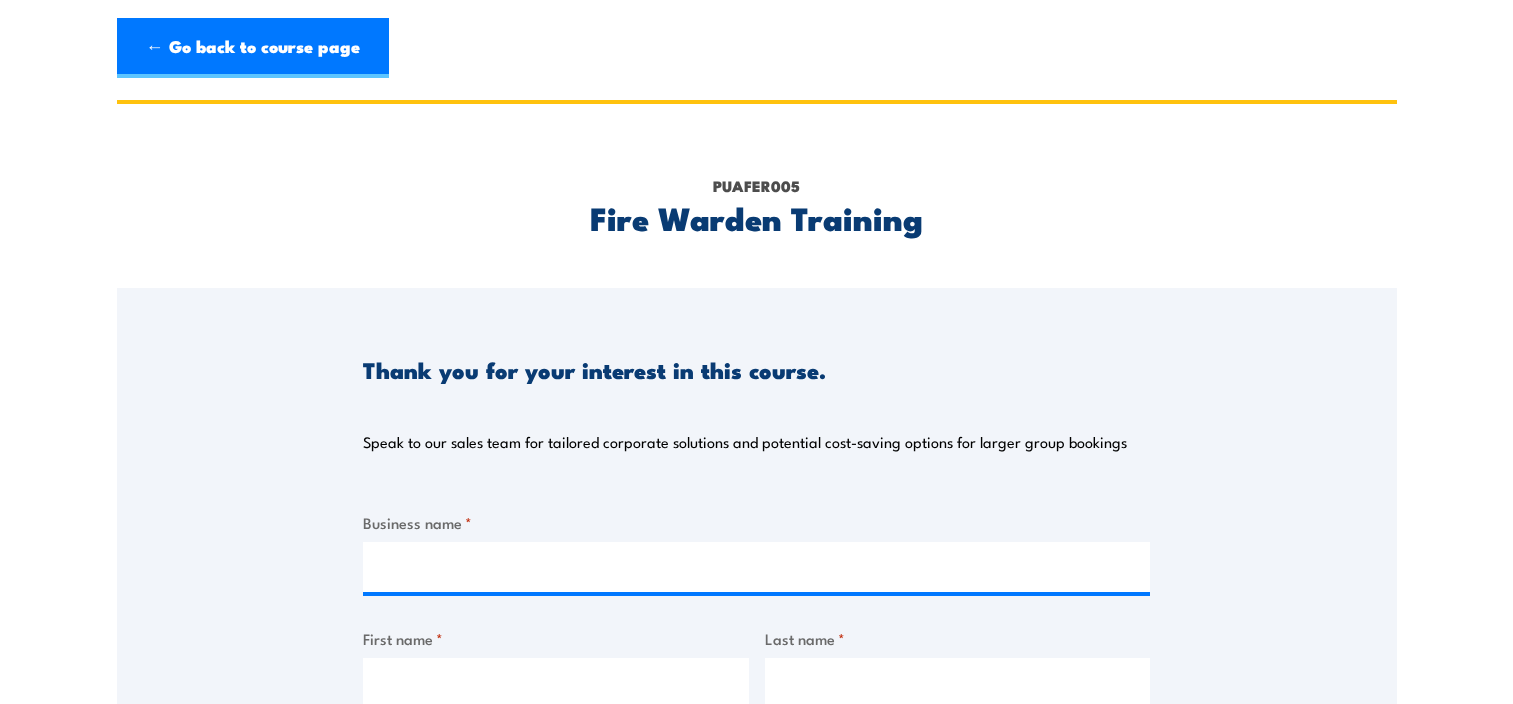 scroll, scrollTop: 0, scrollLeft: 0, axis: both 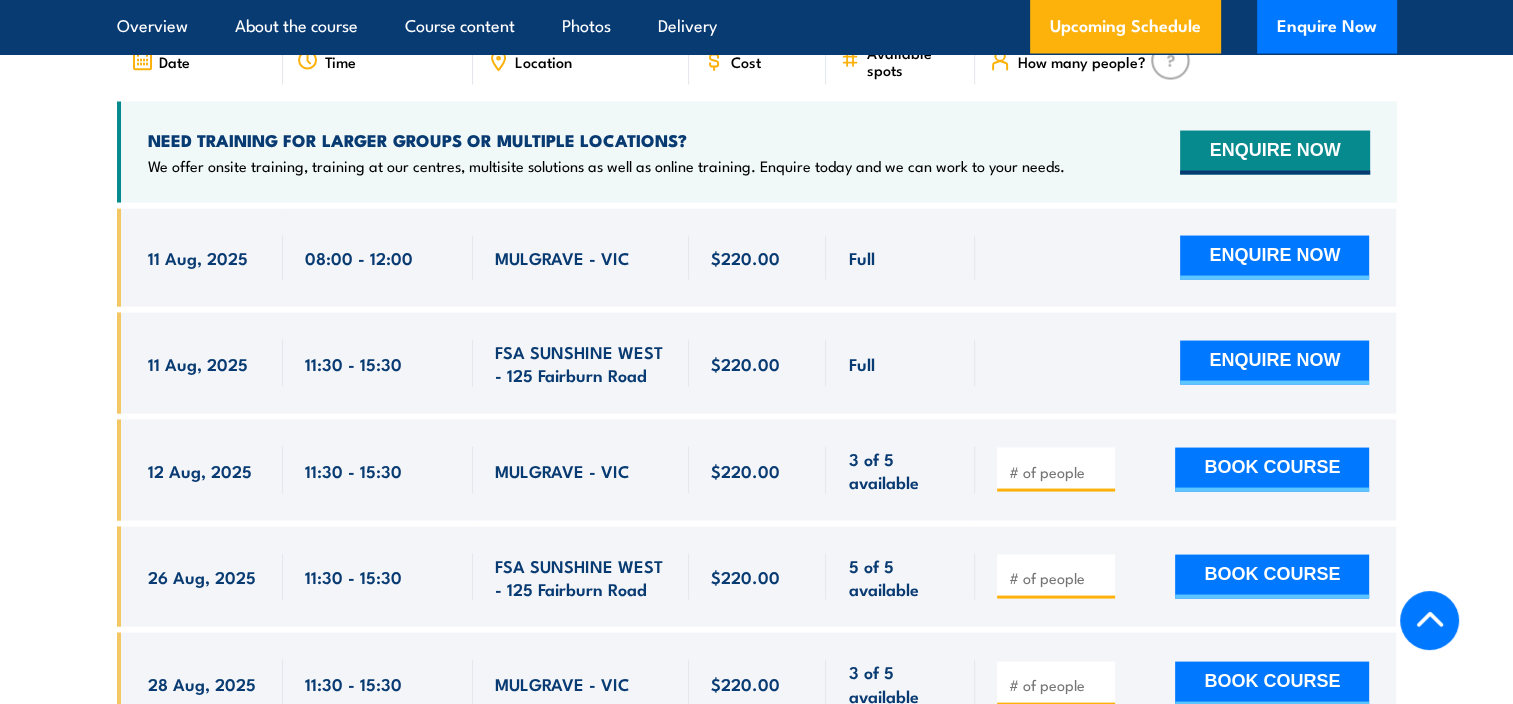 click at bounding box center (1058, 472) 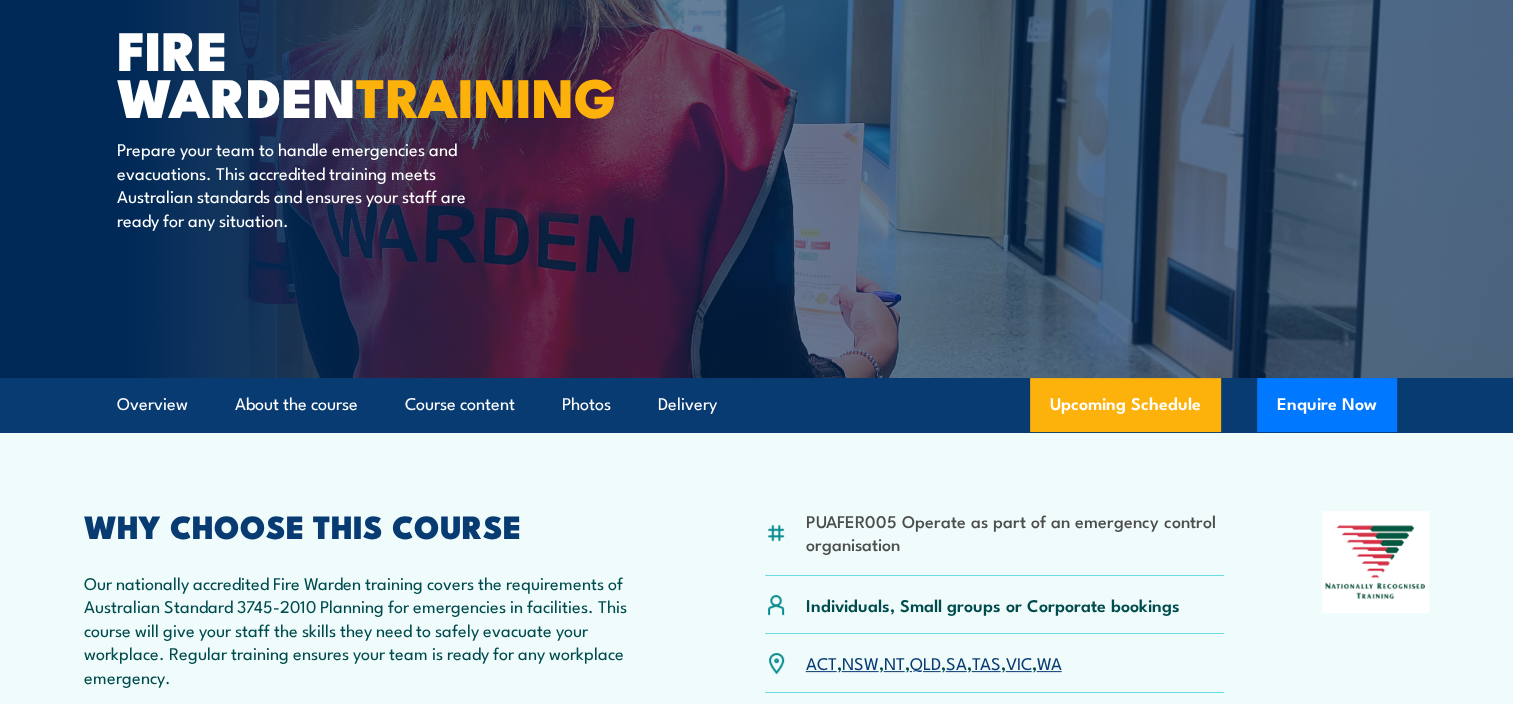 scroll, scrollTop: 200, scrollLeft: 0, axis: vertical 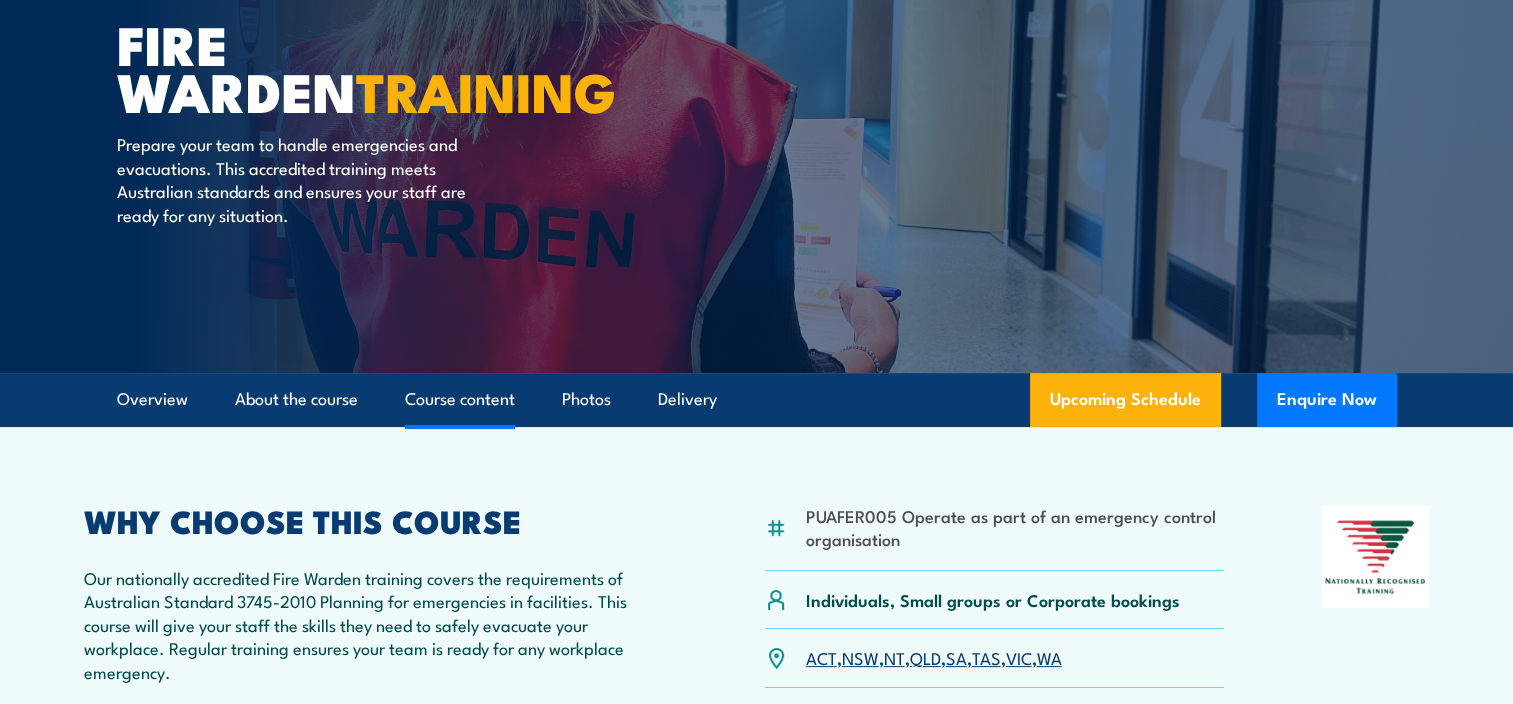 click on "Course content" at bounding box center (460, 399) 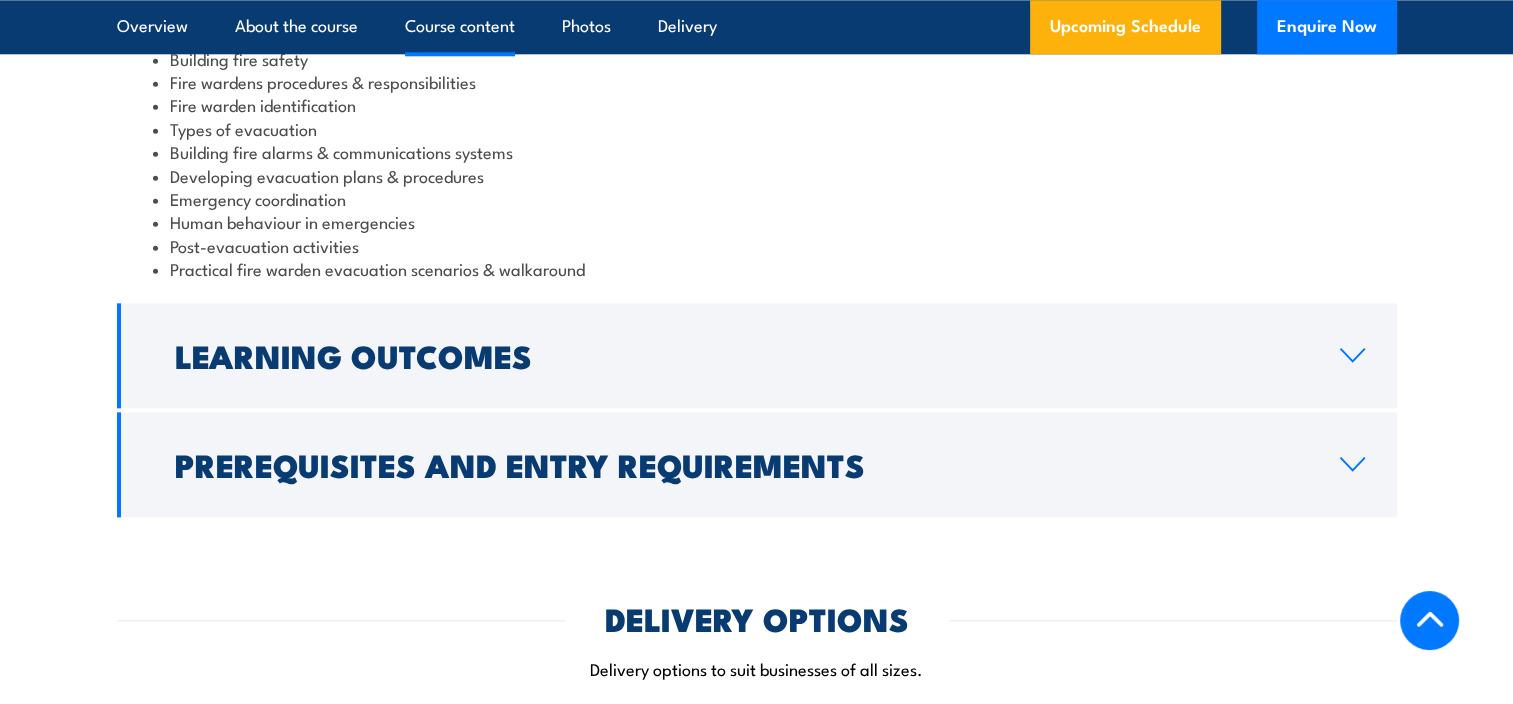 scroll, scrollTop: 2380, scrollLeft: 0, axis: vertical 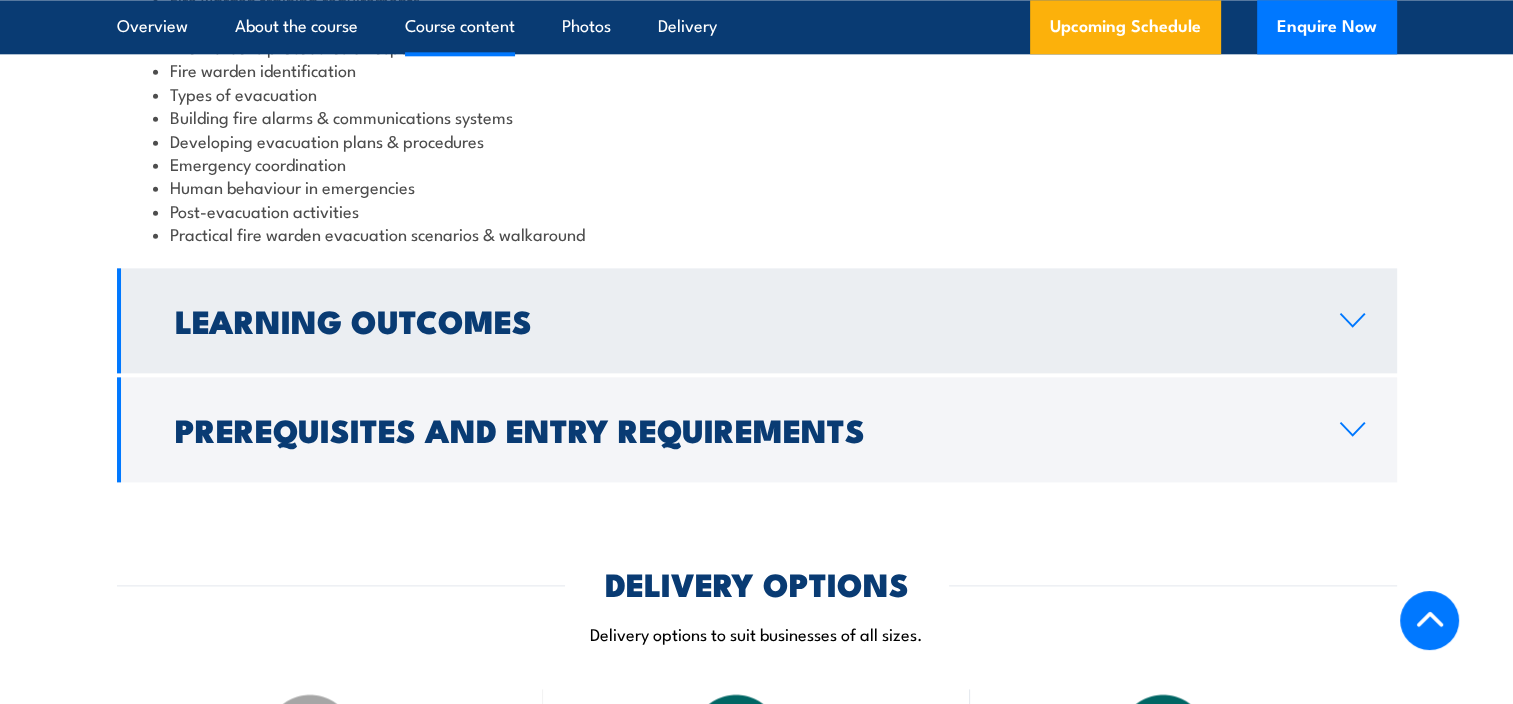 click on "Learning Outcomes" at bounding box center (741, 320) 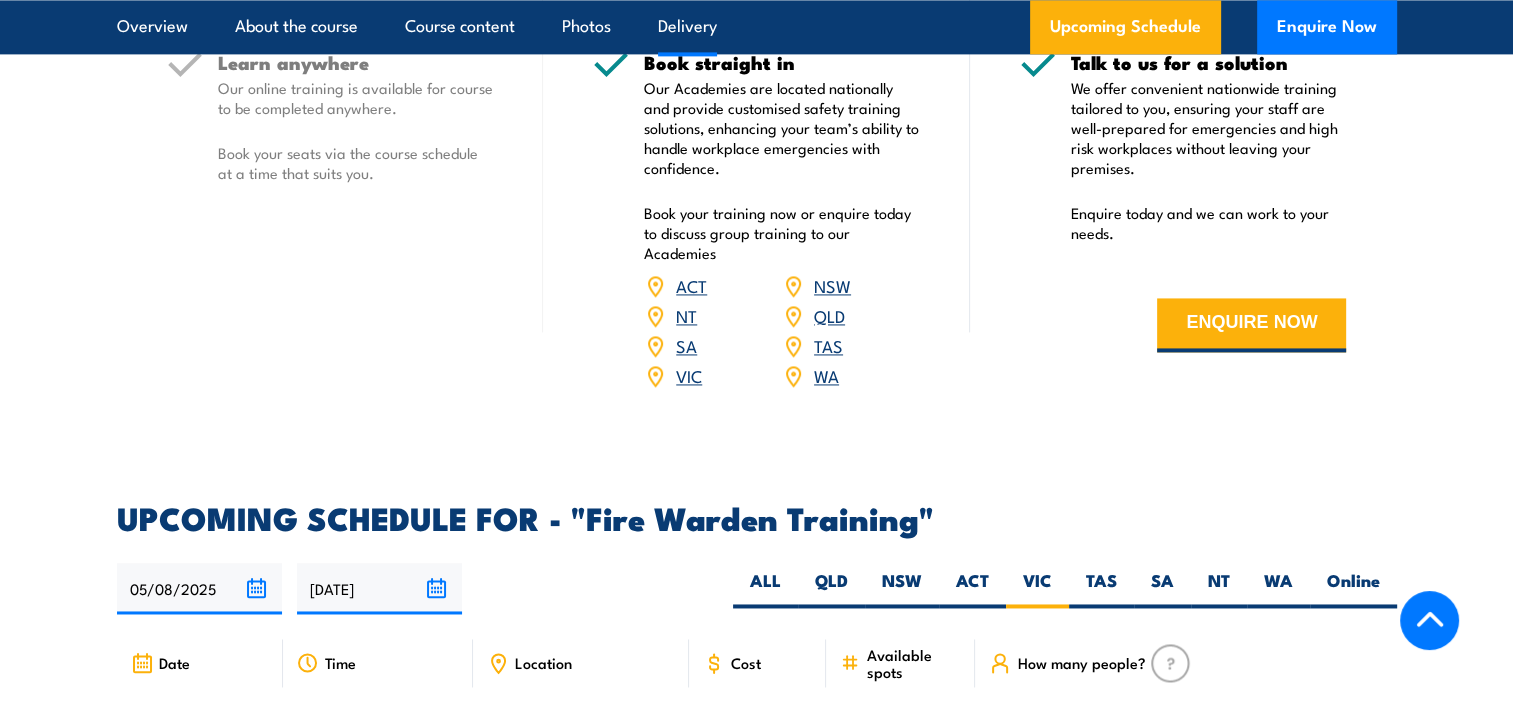 scroll, scrollTop: 2916, scrollLeft: 0, axis: vertical 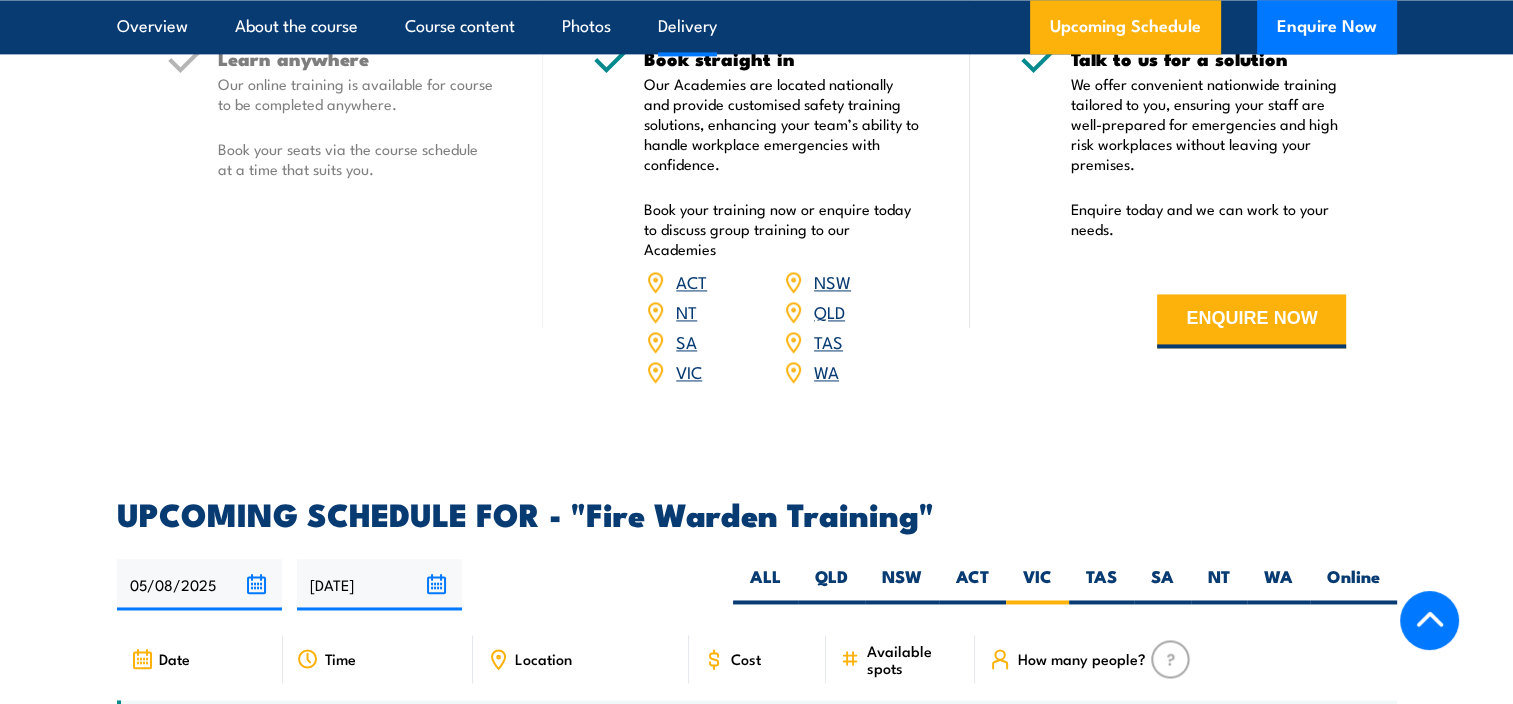 click on "VIC" at bounding box center [689, 371] 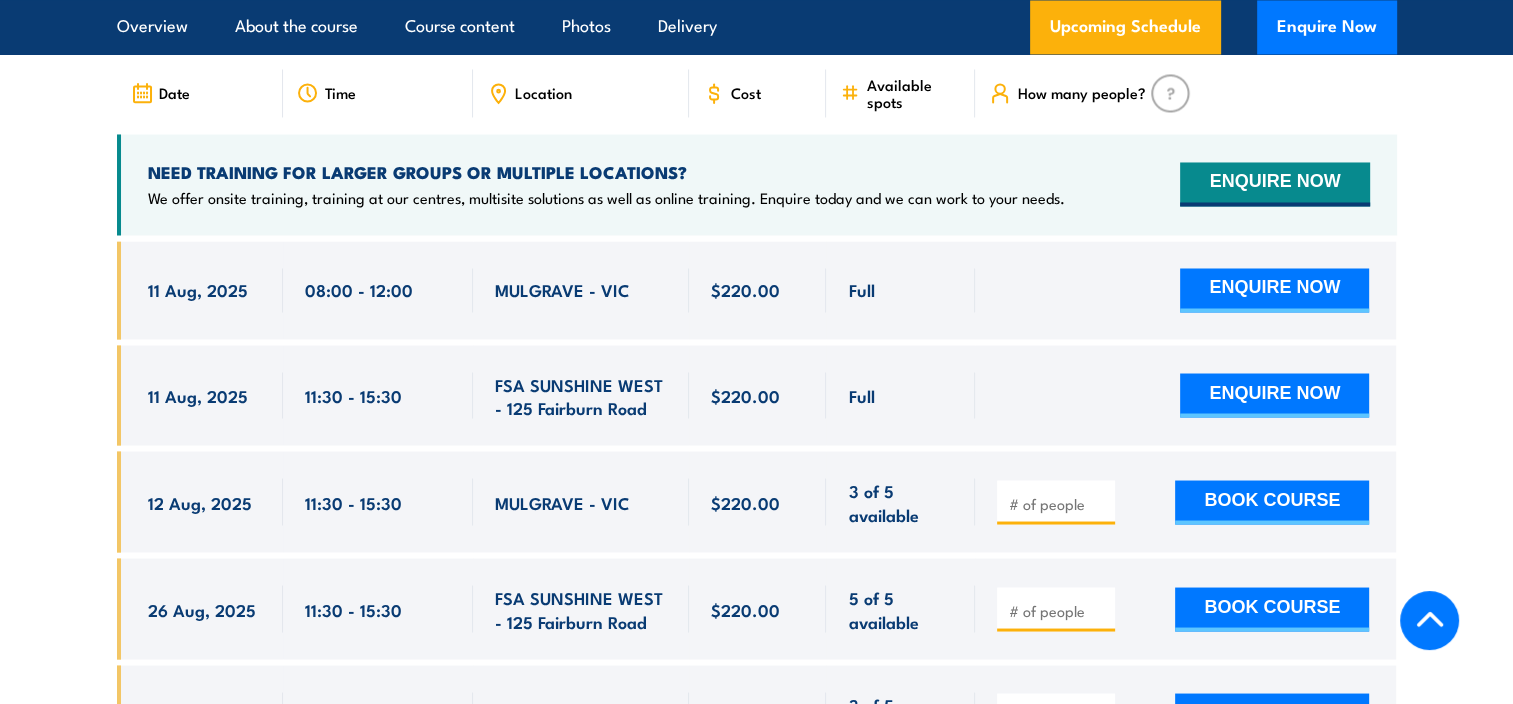 scroll, scrollTop: 3514, scrollLeft: 0, axis: vertical 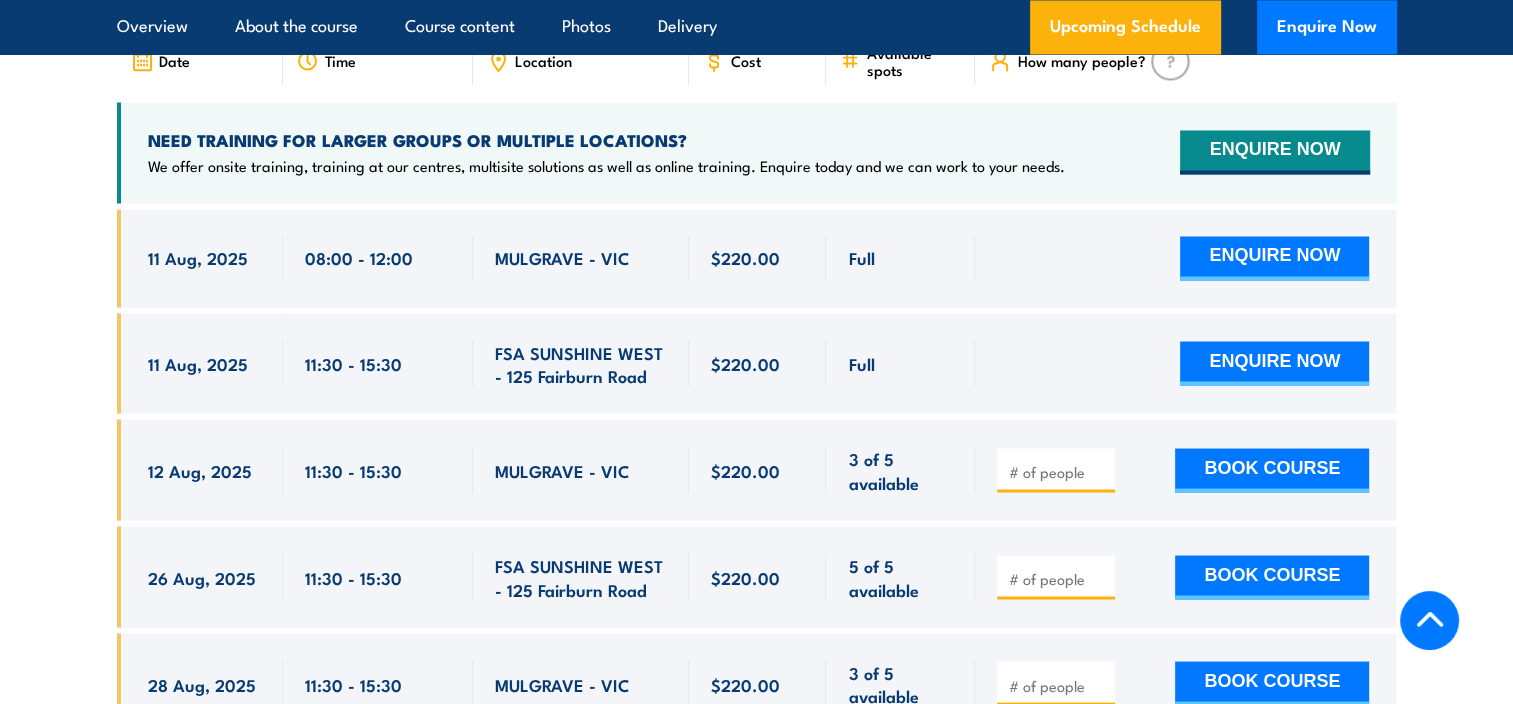 click at bounding box center (1058, 578) 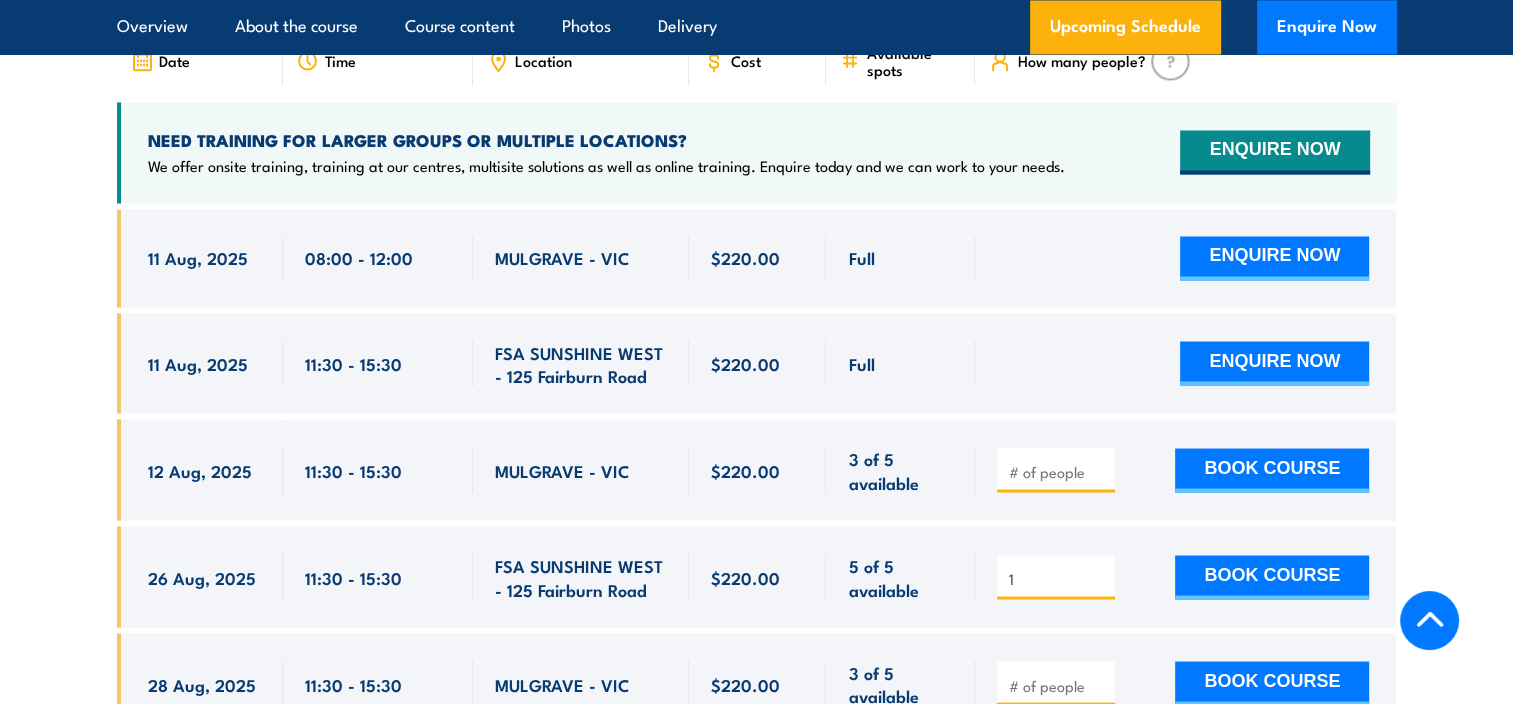 click on "1" at bounding box center (1058, 578) 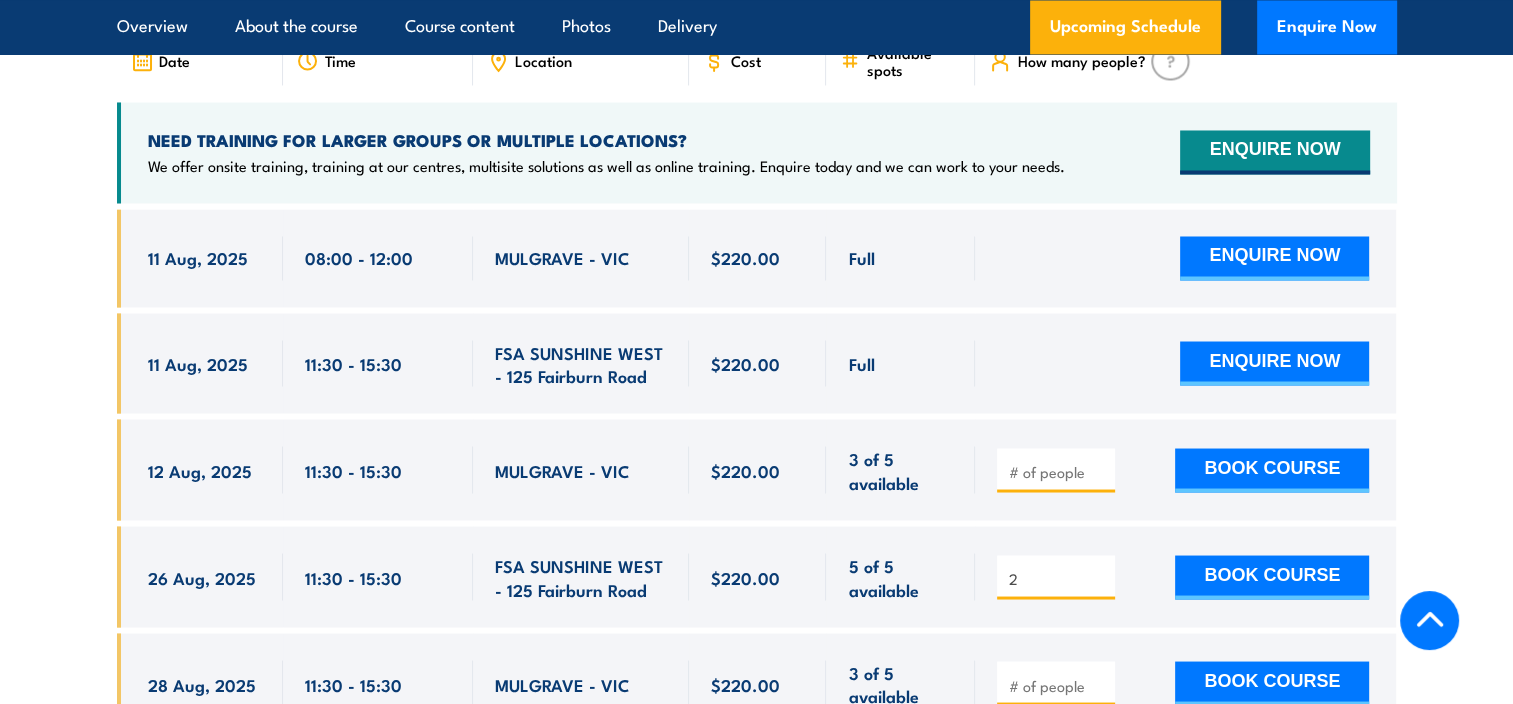 type on "2" 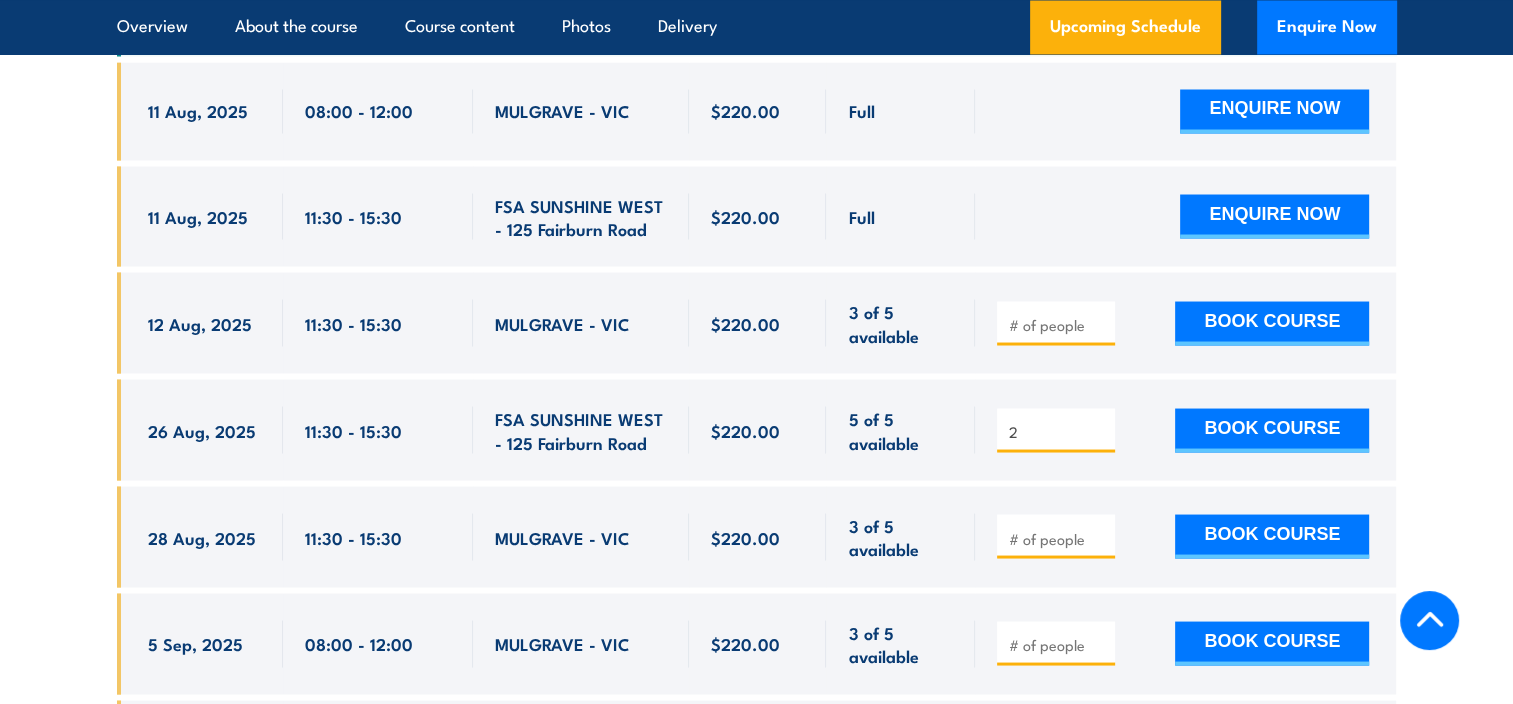 scroll, scrollTop: 3714, scrollLeft: 0, axis: vertical 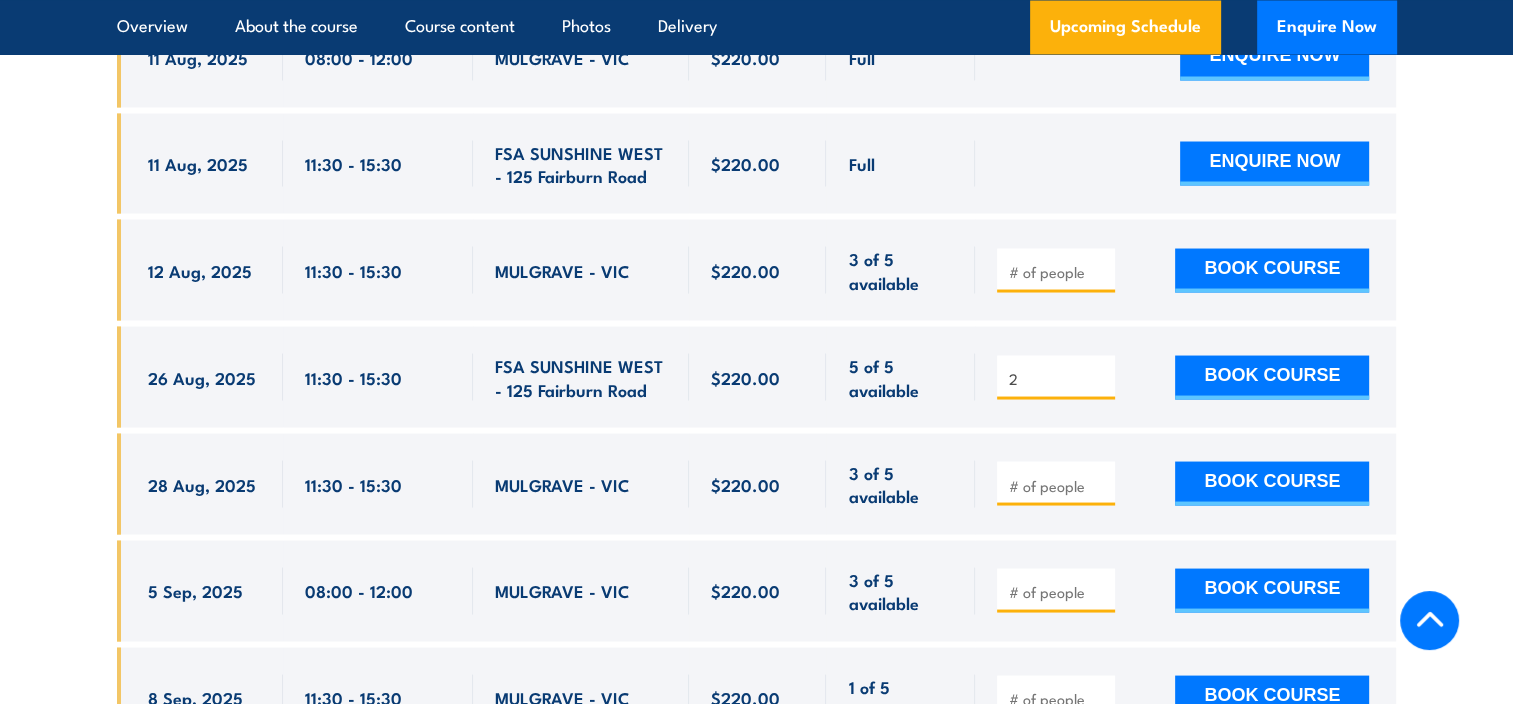 click on "MULGRAVE - VIC" at bounding box center [562, 483] 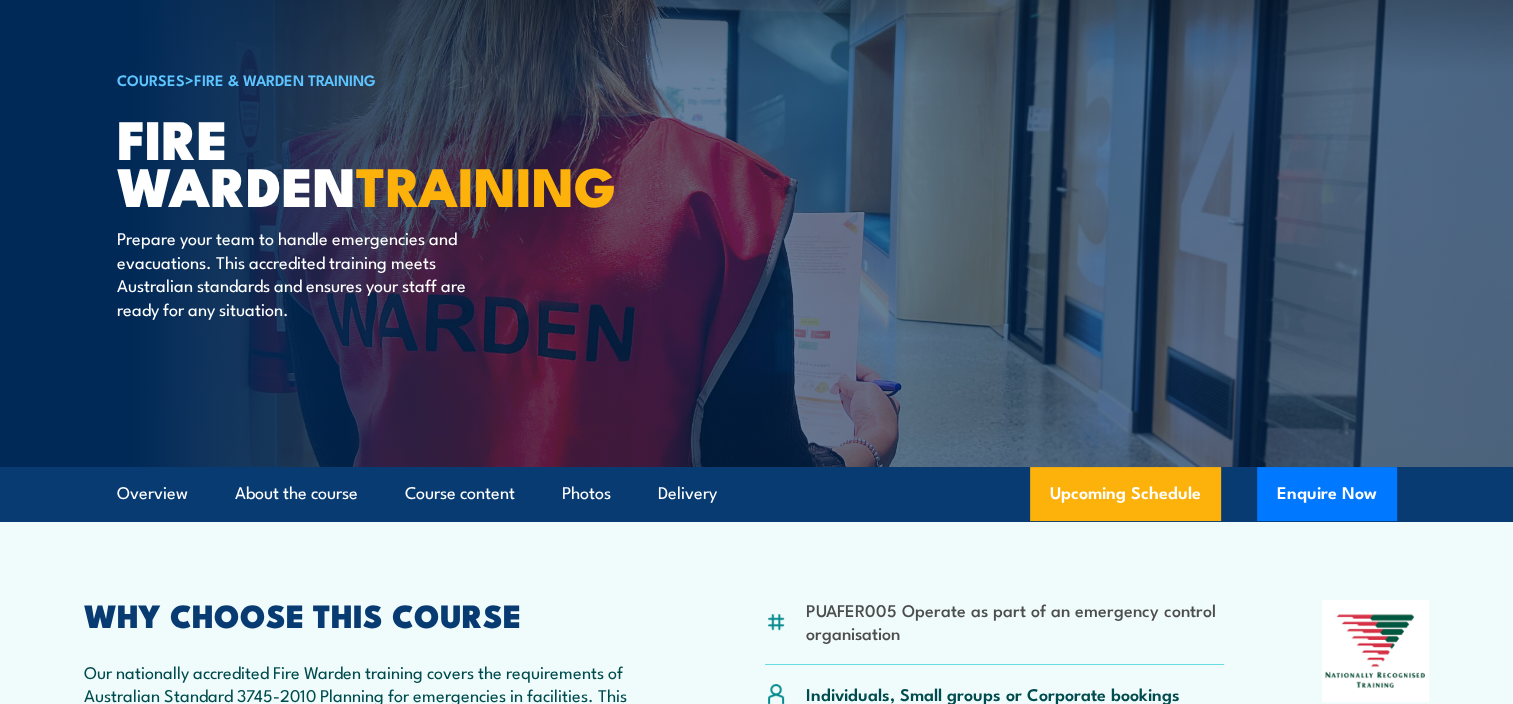 scroll, scrollTop: 0, scrollLeft: 0, axis: both 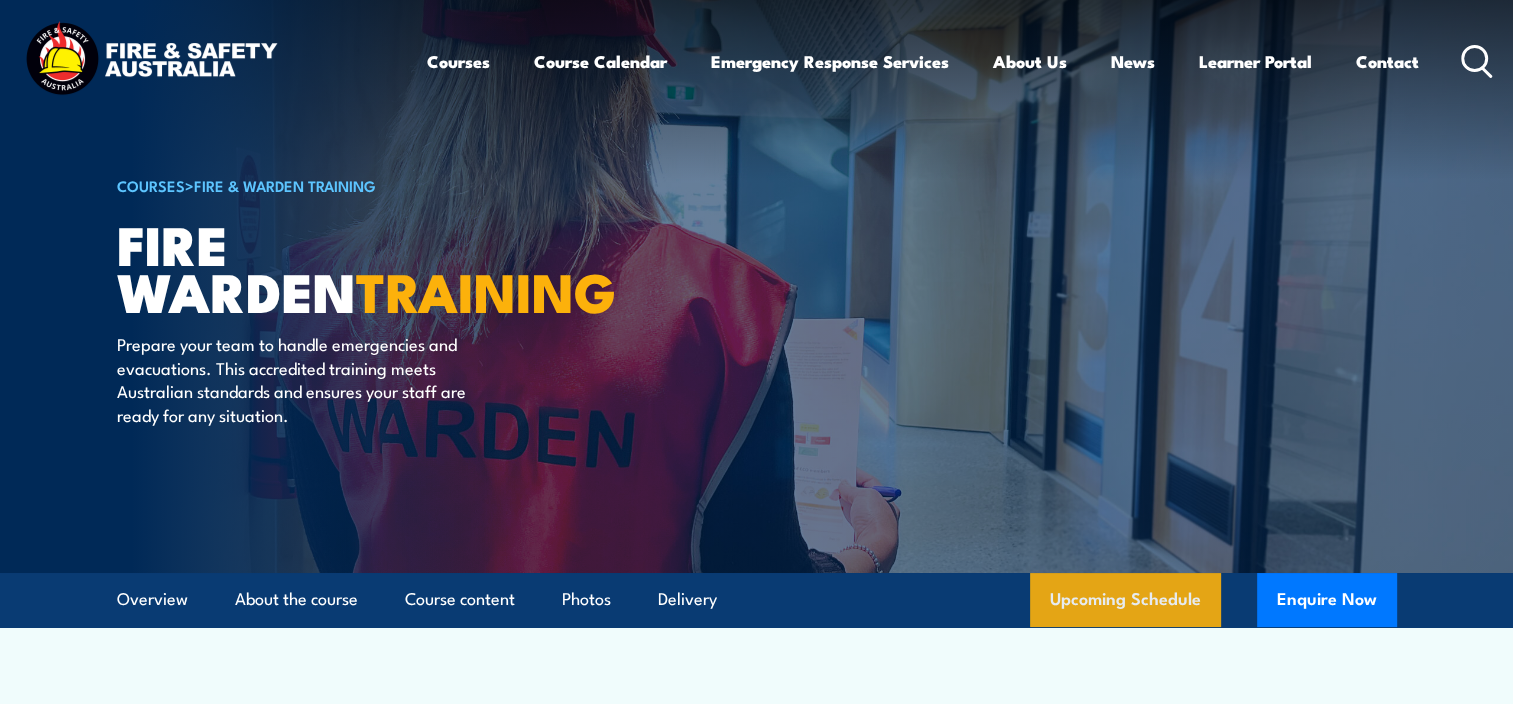 click on "Upcoming Schedule" at bounding box center [1125, 600] 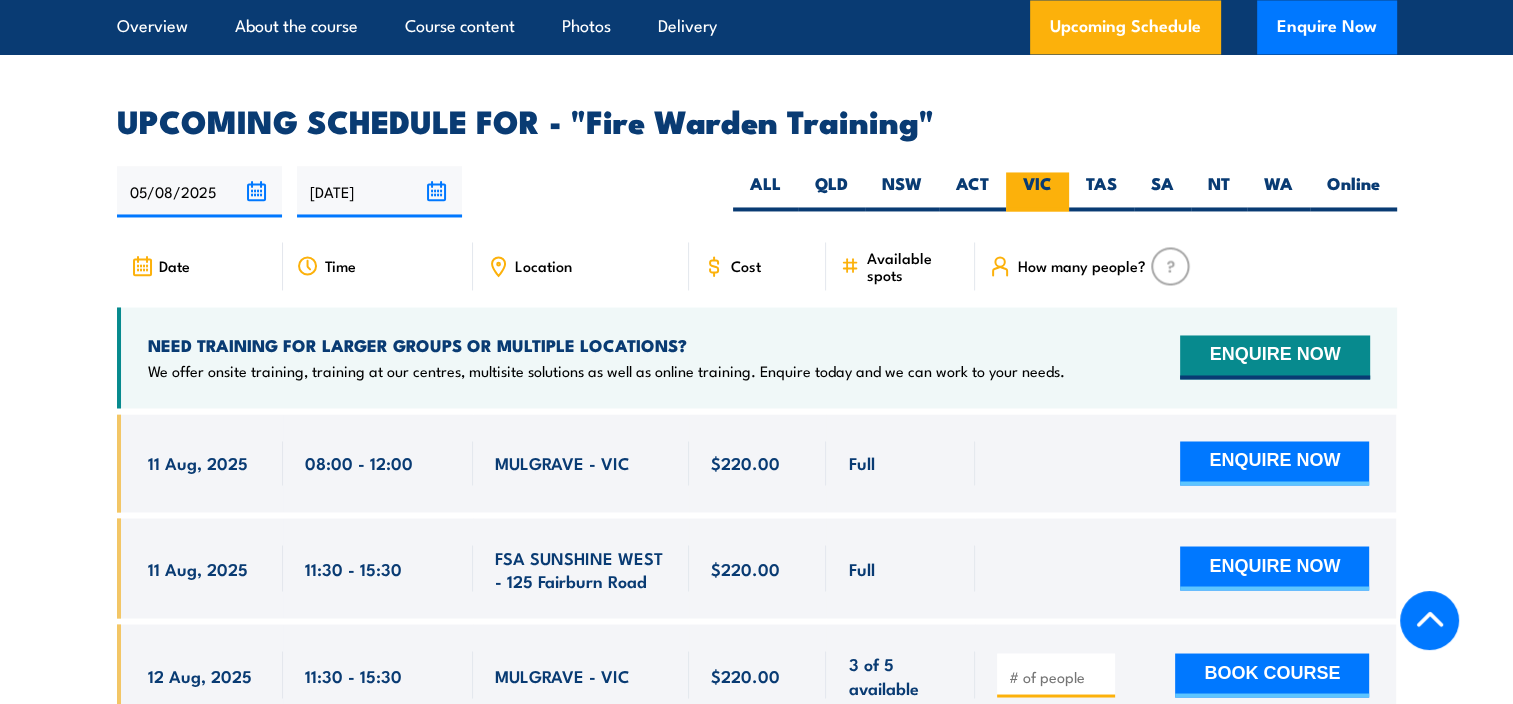 scroll, scrollTop: 3314, scrollLeft: 0, axis: vertical 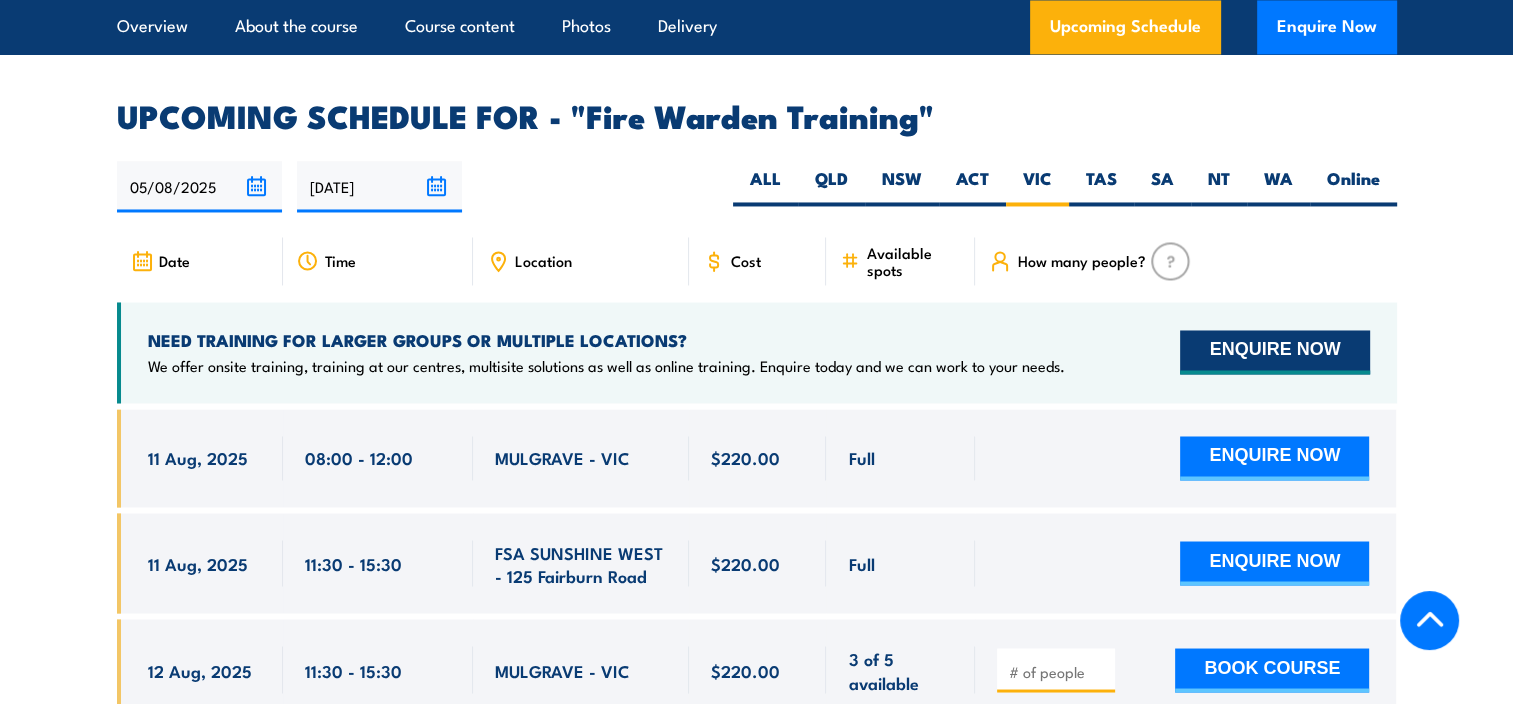 click on "ENQUIRE NOW" at bounding box center (1274, 352) 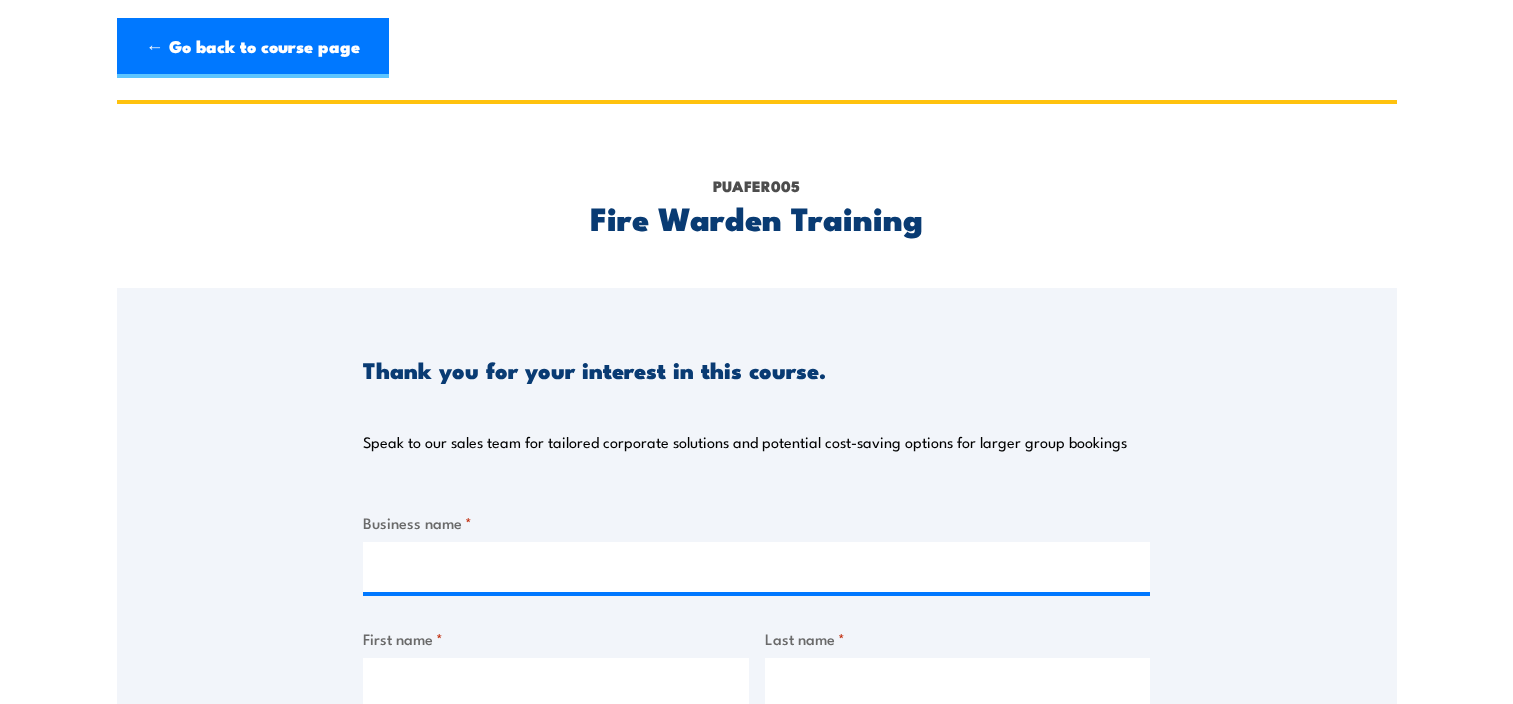 scroll, scrollTop: 0, scrollLeft: 0, axis: both 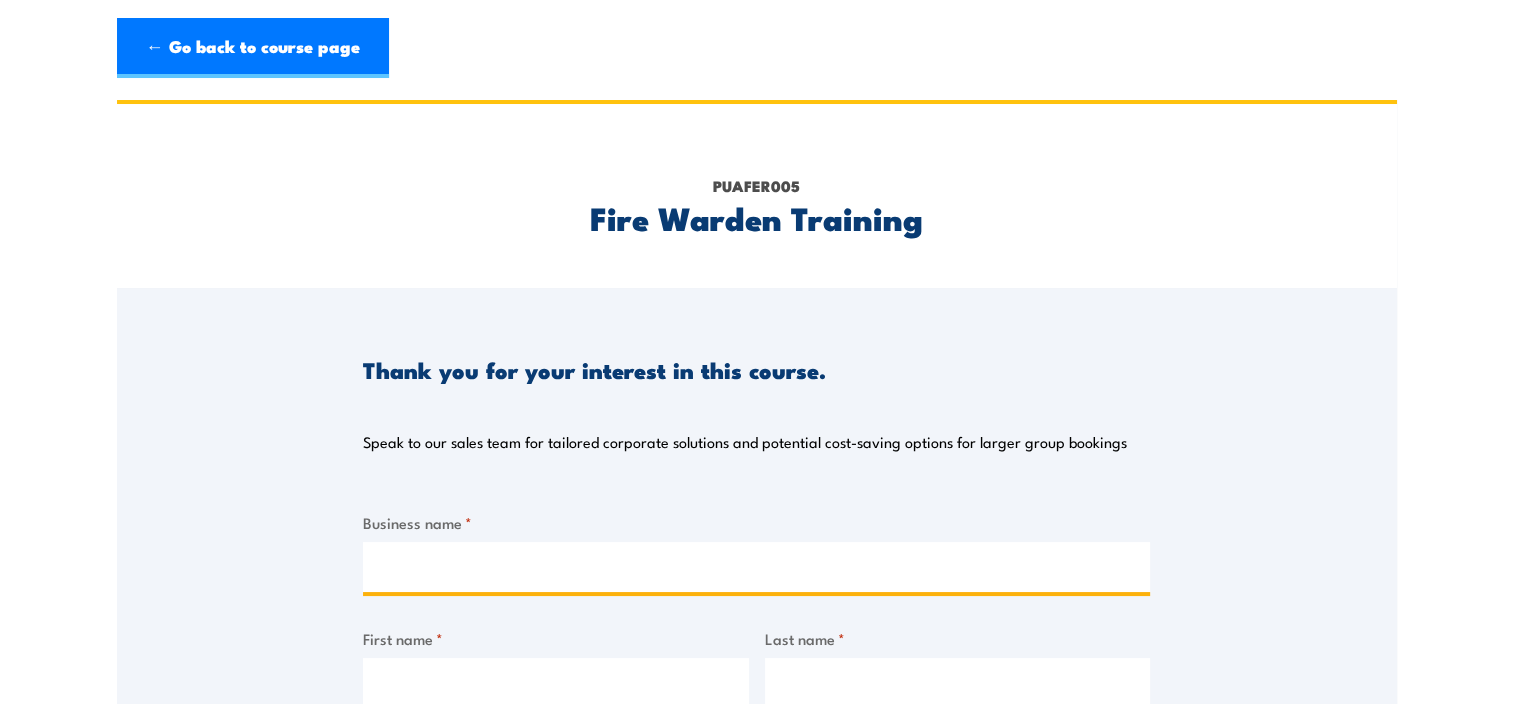 click on "Business name *" at bounding box center (756, 567) 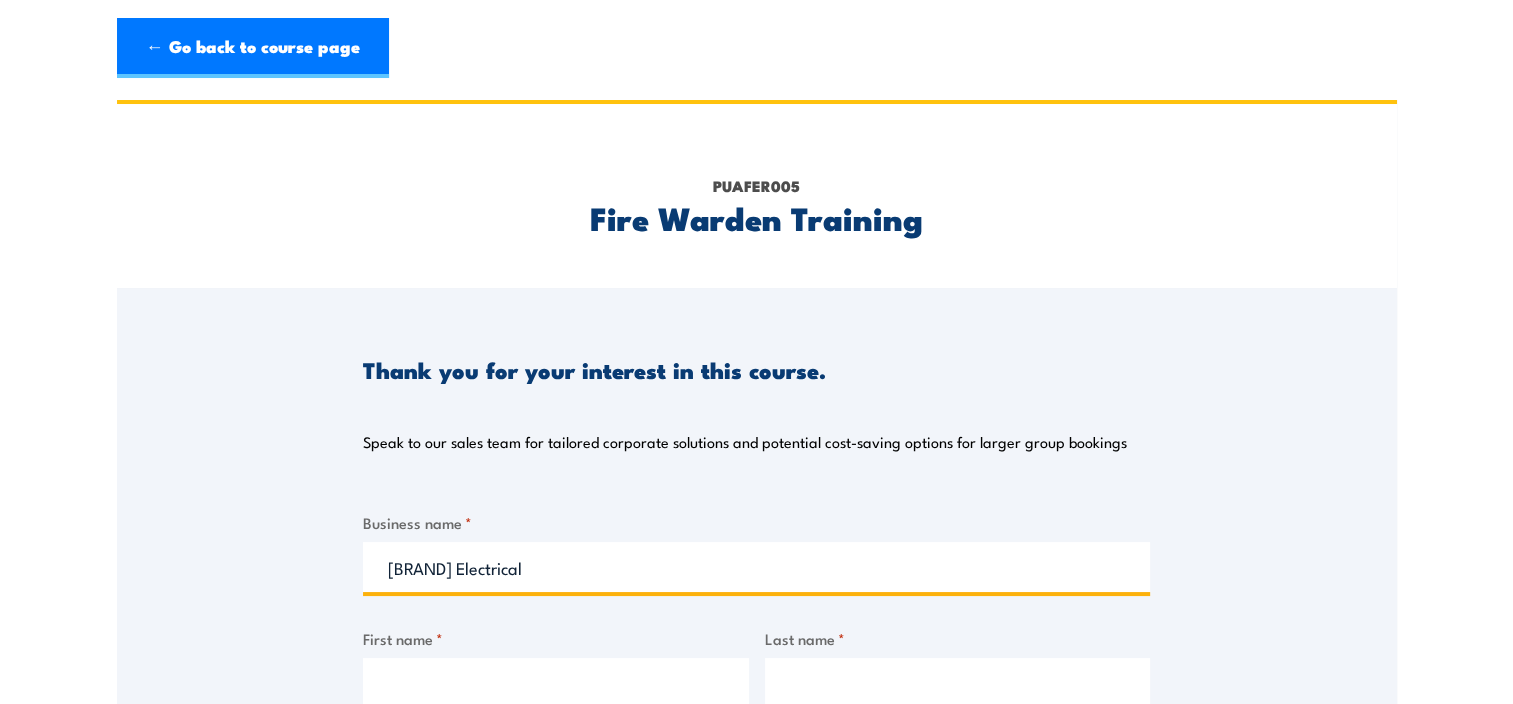 type on "[BRAND] Electrical" 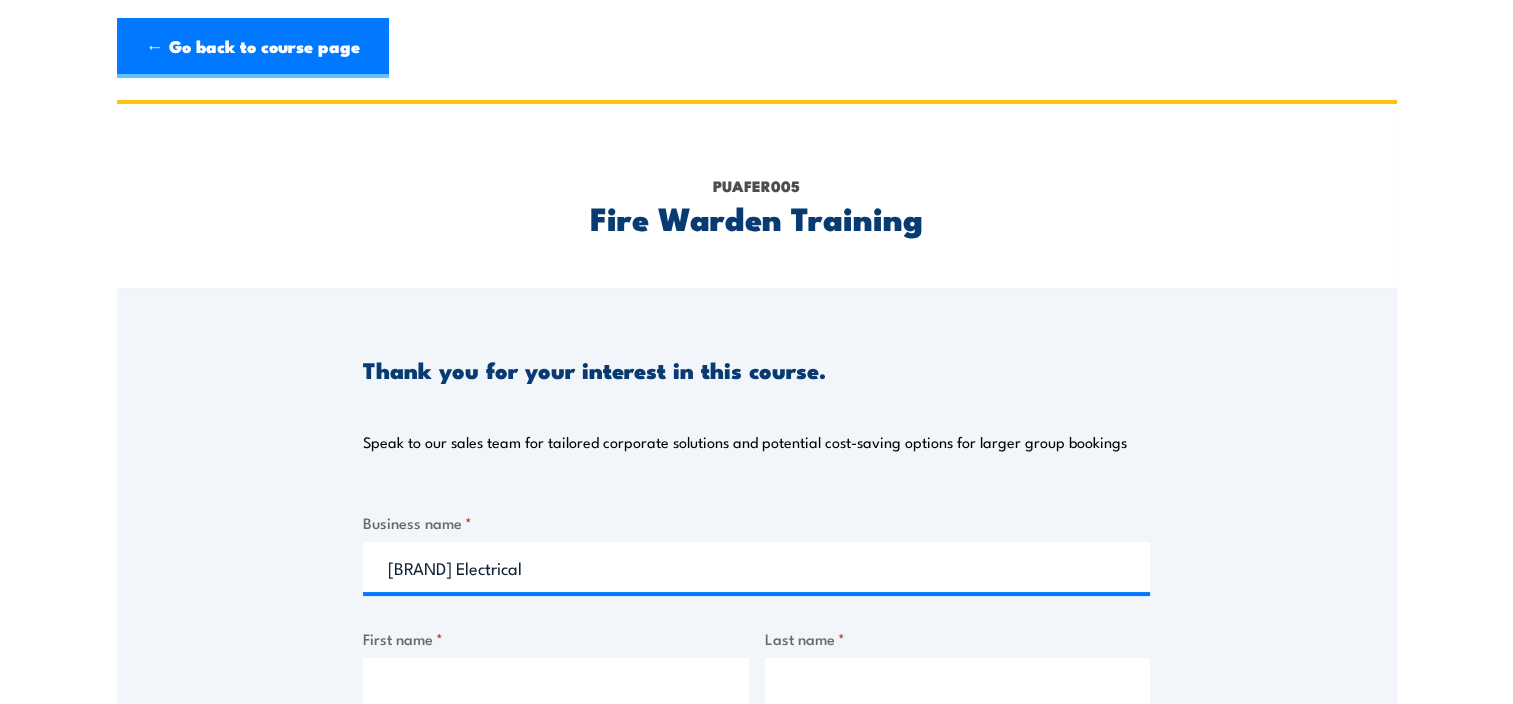 scroll, scrollTop: 4, scrollLeft: 0, axis: vertical 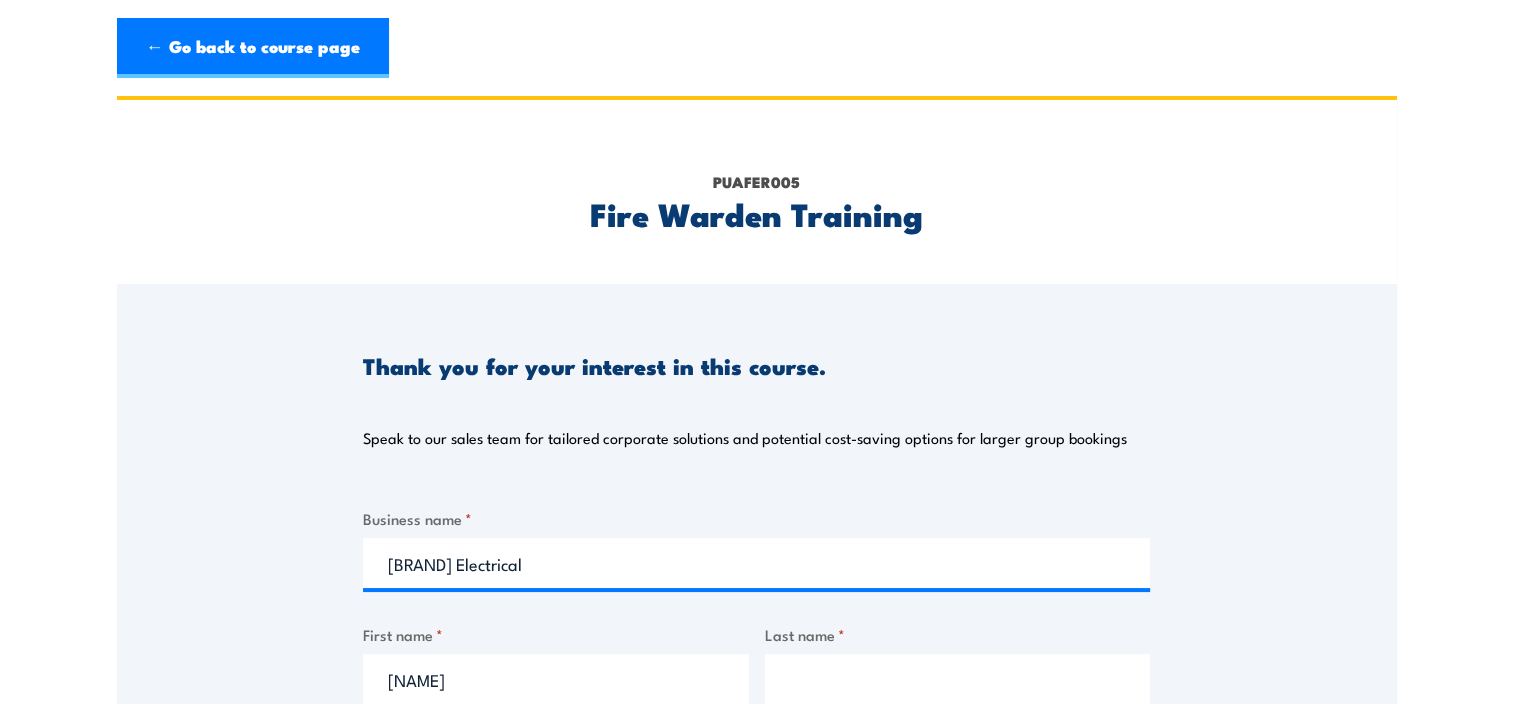 type on "[NAME]" 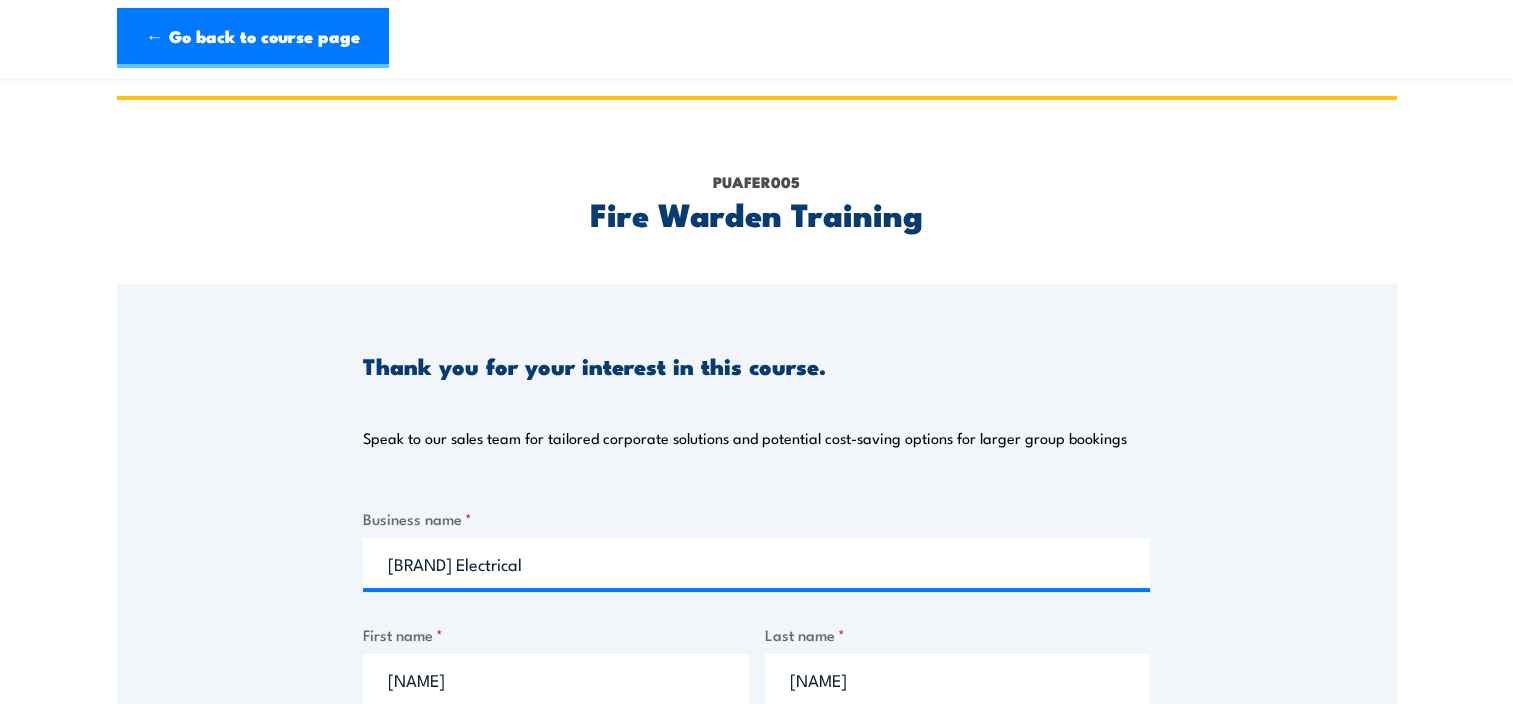 scroll, scrollTop: 404, scrollLeft: 0, axis: vertical 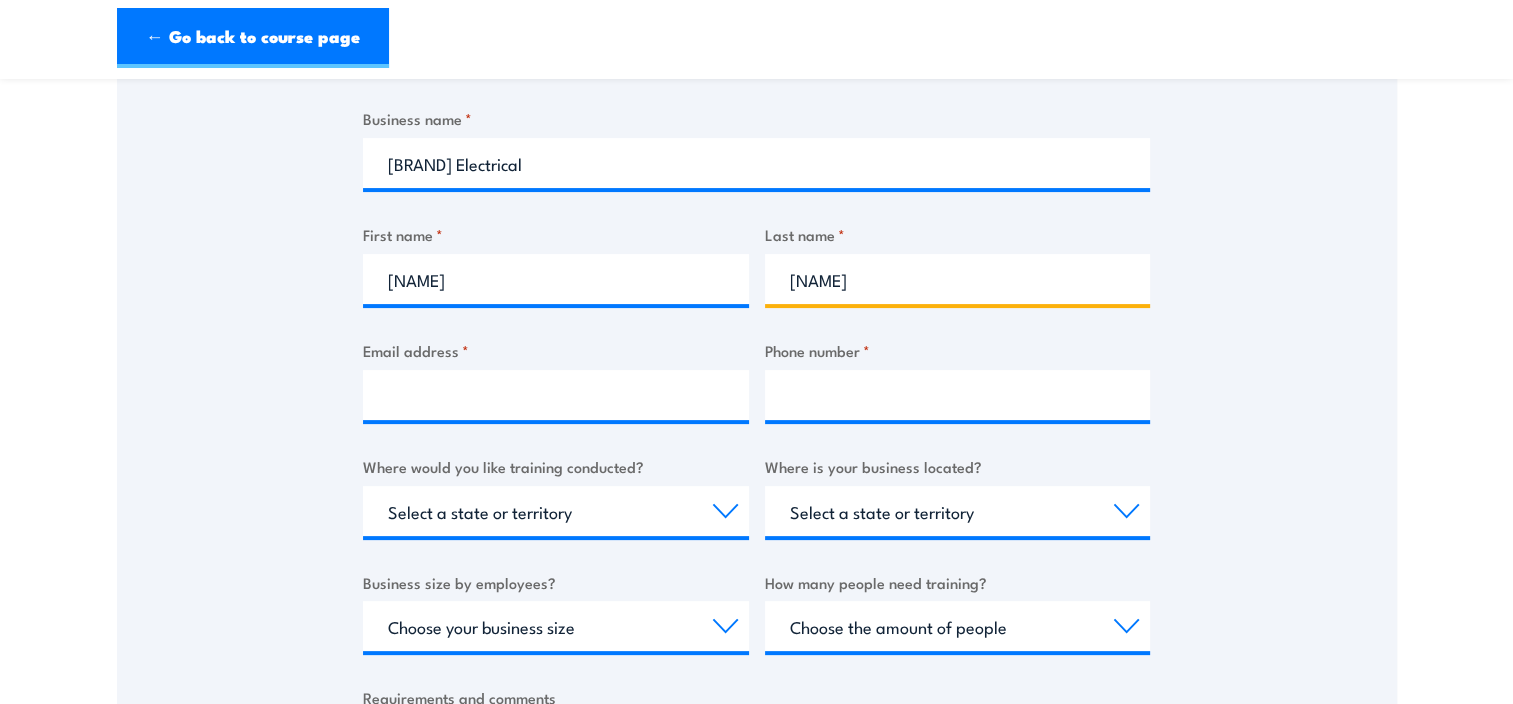 type on "[NAME]" 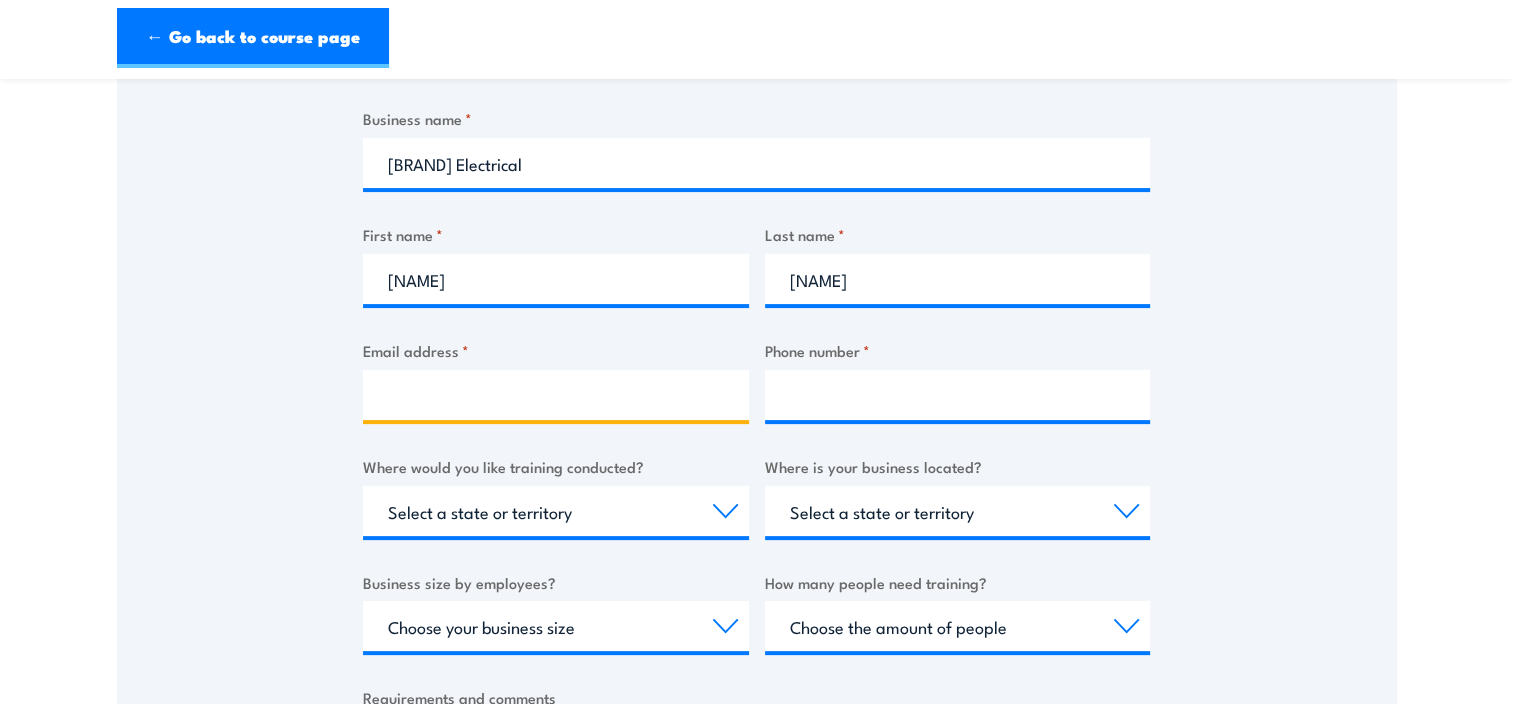 click on "Email address *" at bounding box center [556, 395] 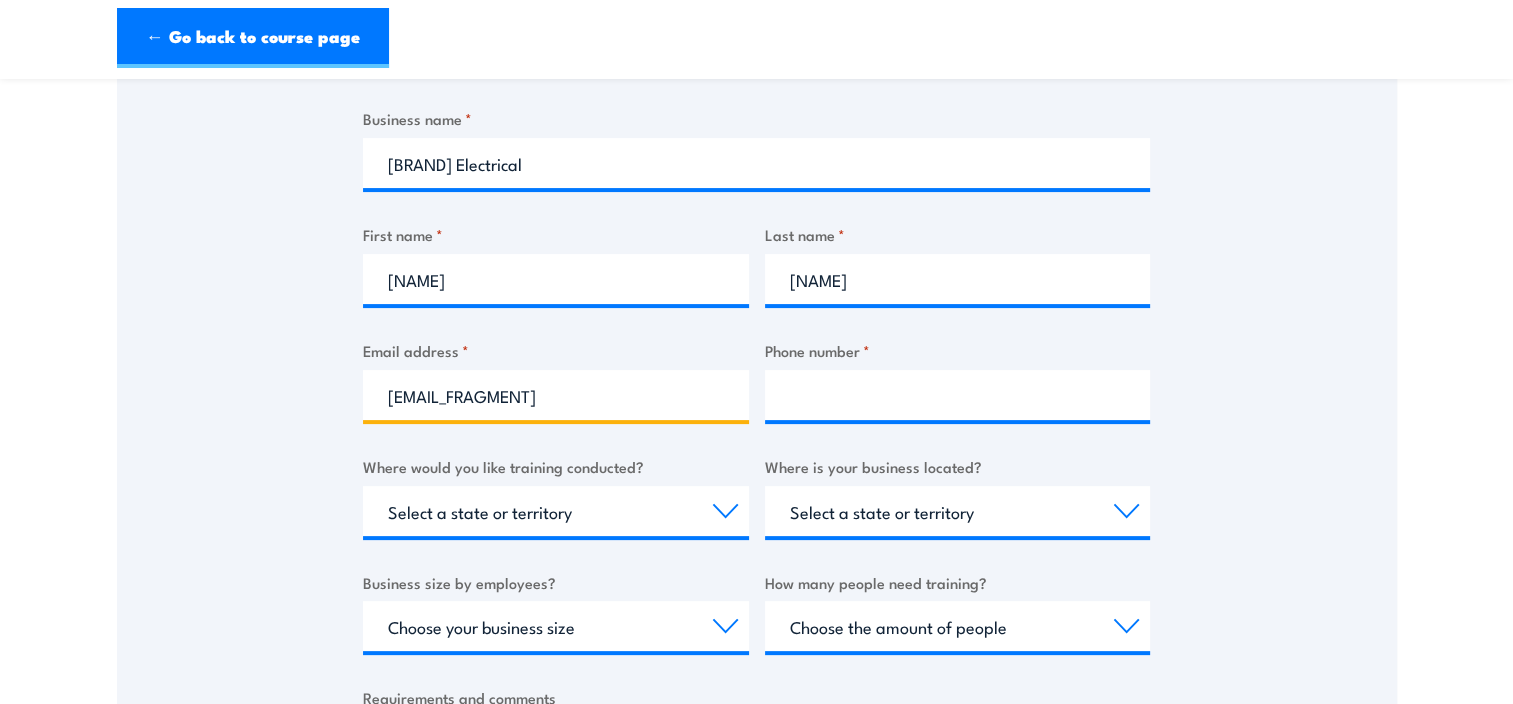 type on "[EMAIL_FRAGMENT]" 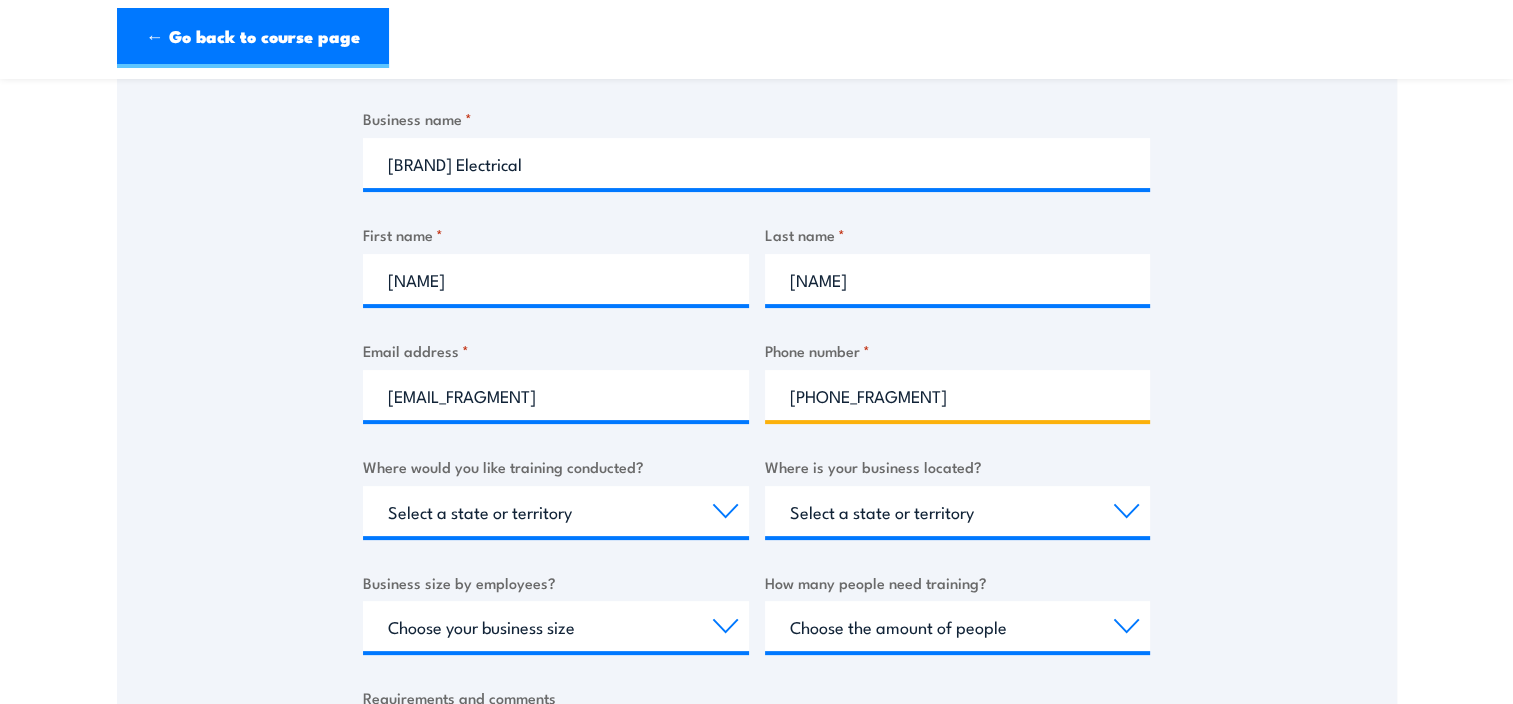 type on "[PHONE_FRAGMENT]" 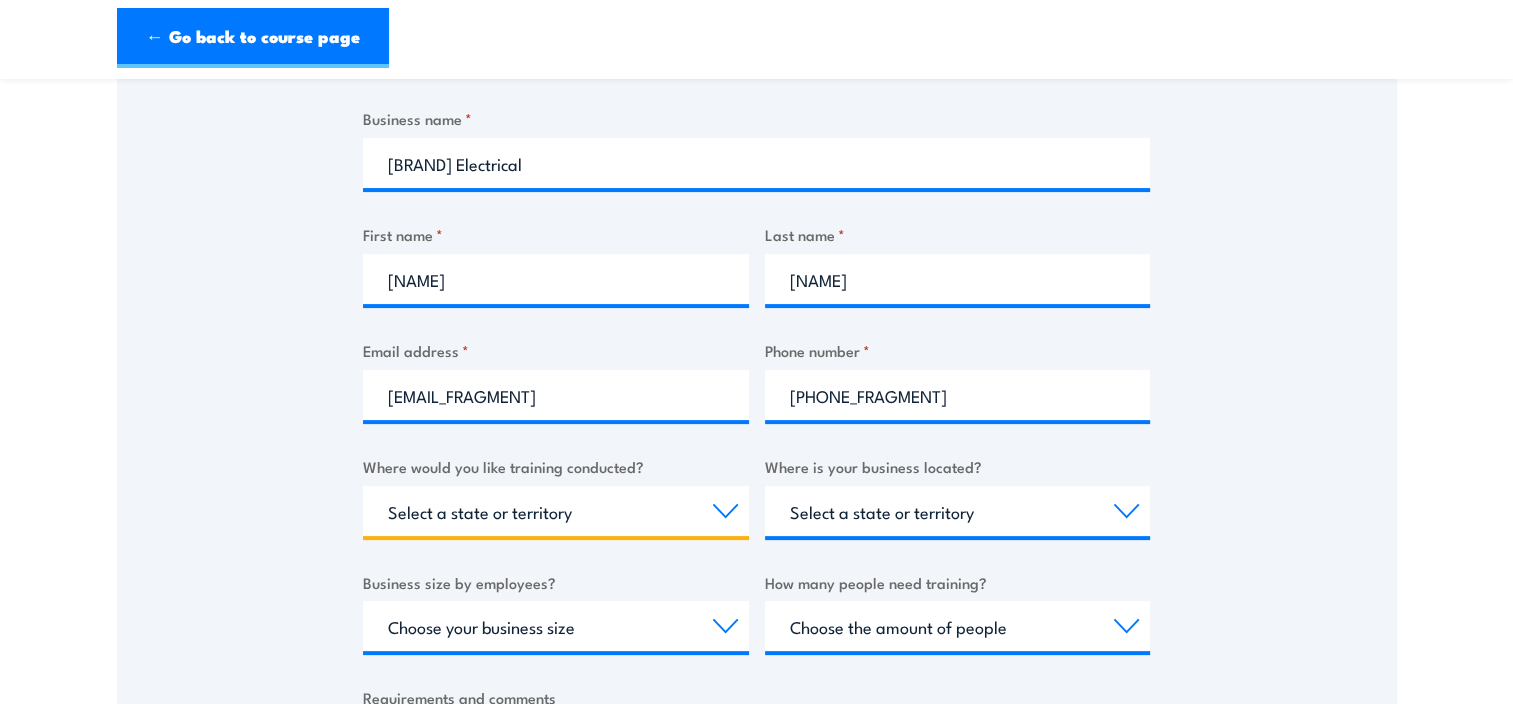 click on "Select a state or territory Nationally - multiple locations QLD NSW VIC SA ACT WA TAS NT" at bounding box center [556, 511] 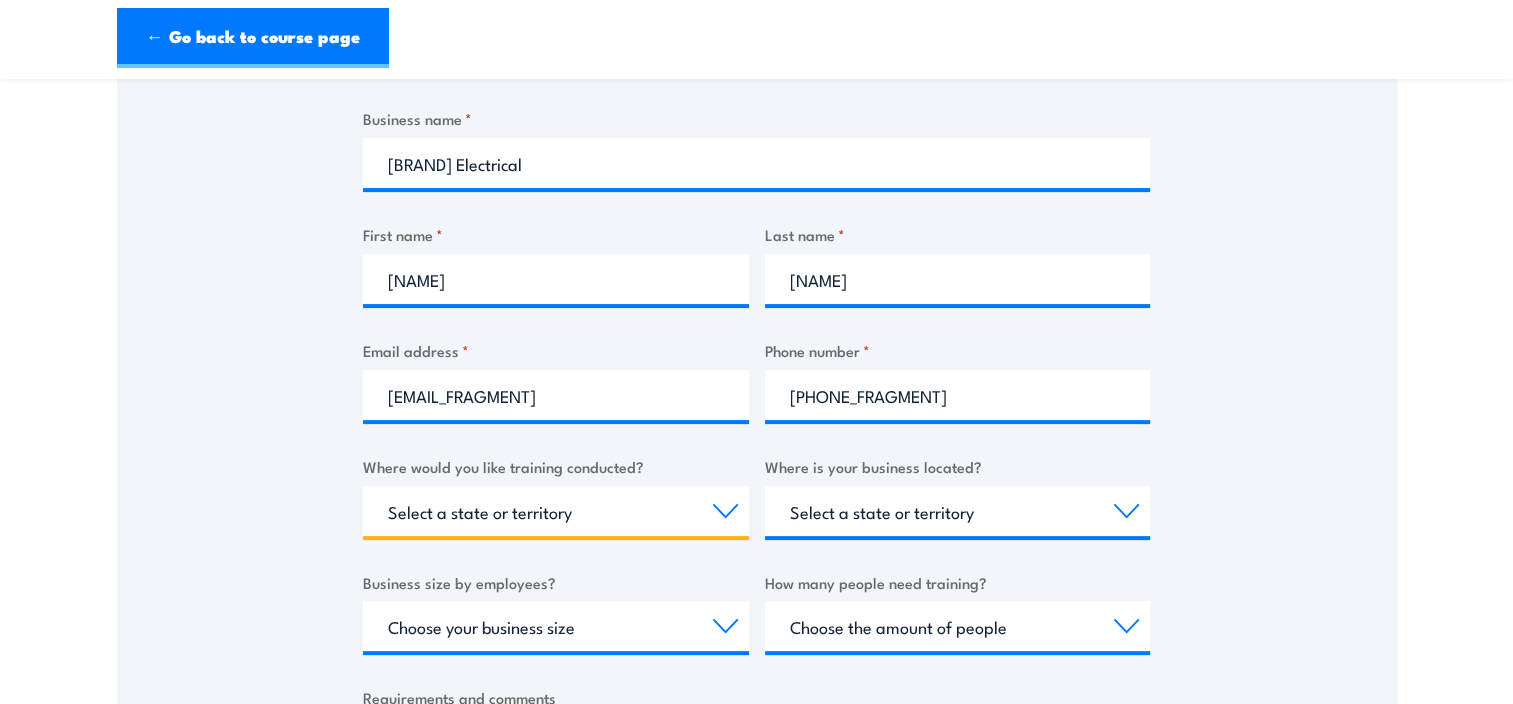 select on "VIC" 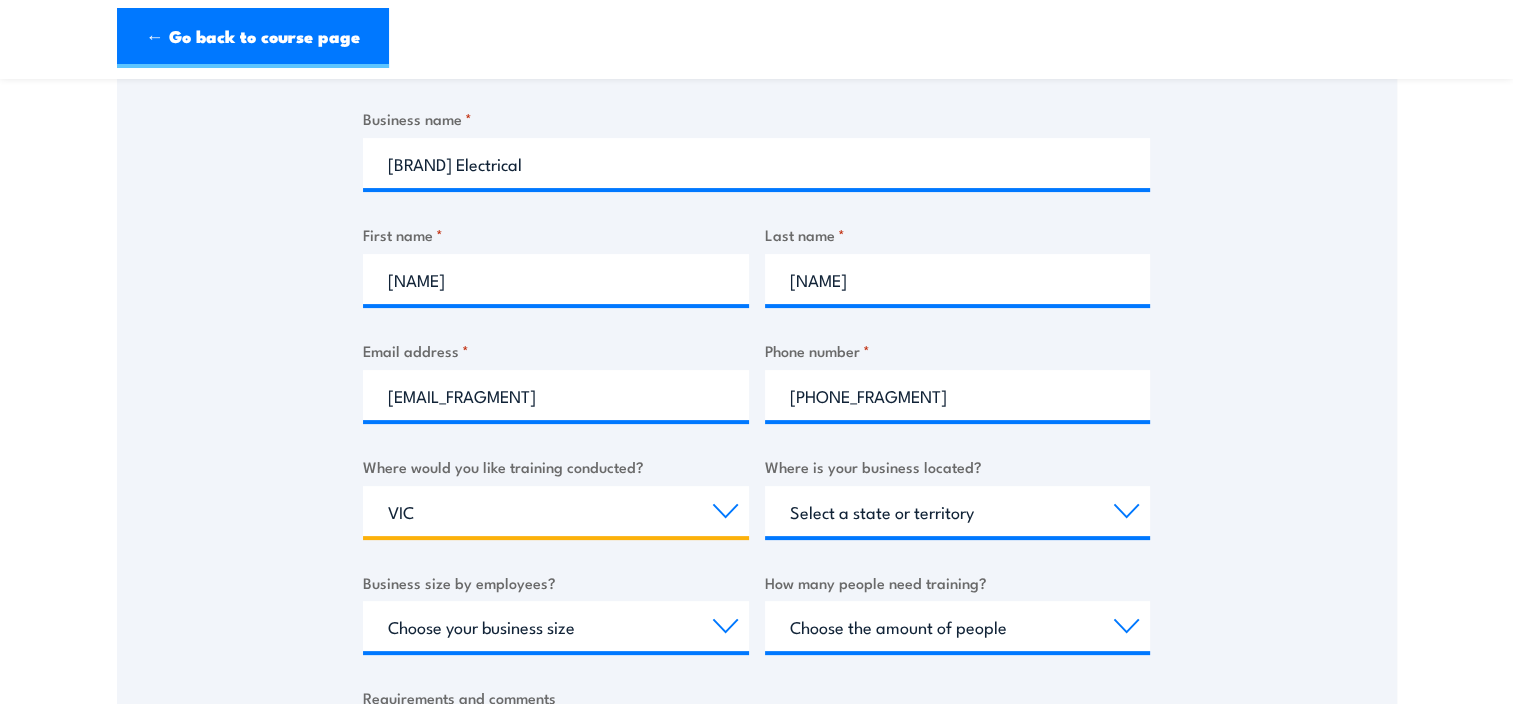 click on "Select a state or territory Nationally - multiple locations QLD NSW VIC SA ACT WA TAS NT" at bounding box center [556, 511] 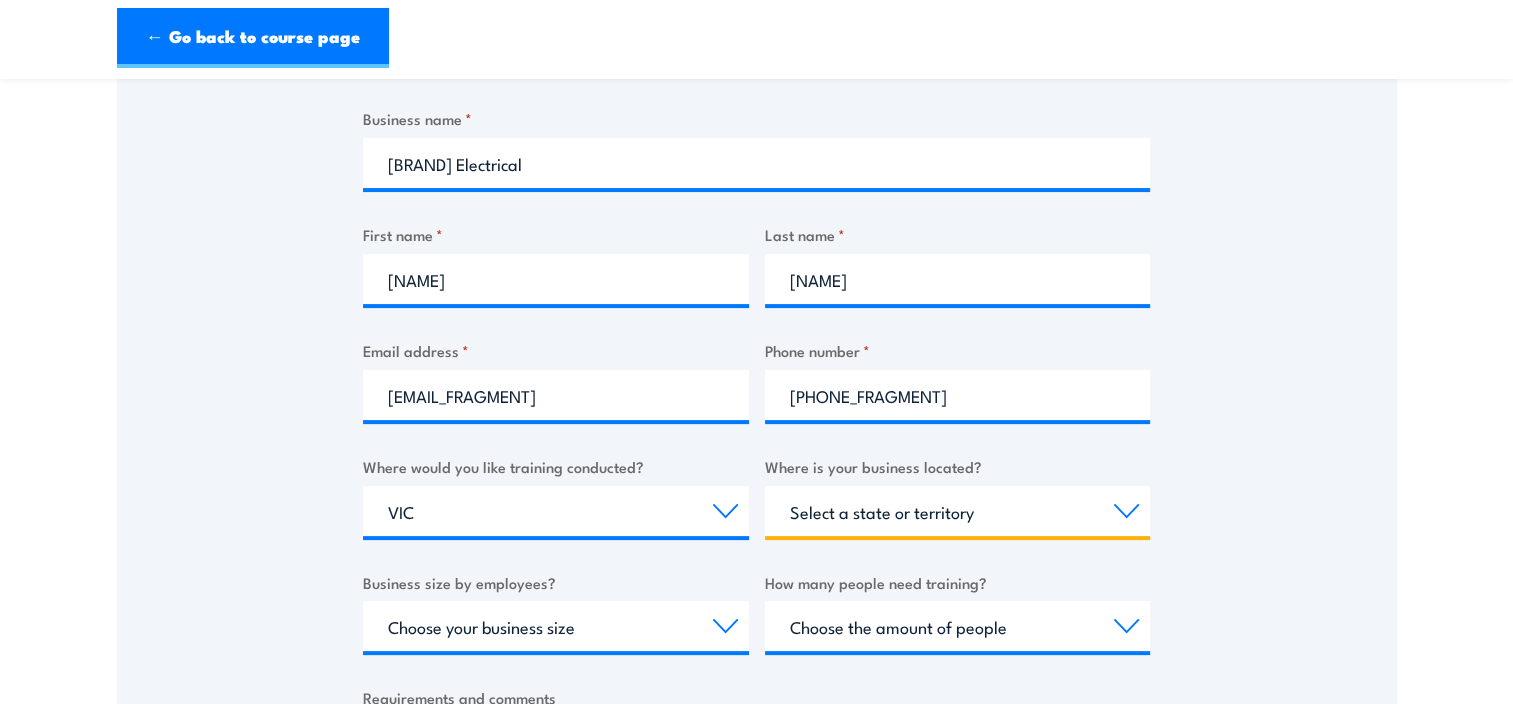 click on "Select a state or territory QLD NSW VIC SA ACT WA TAS NT" at bounding box center [958, 511] 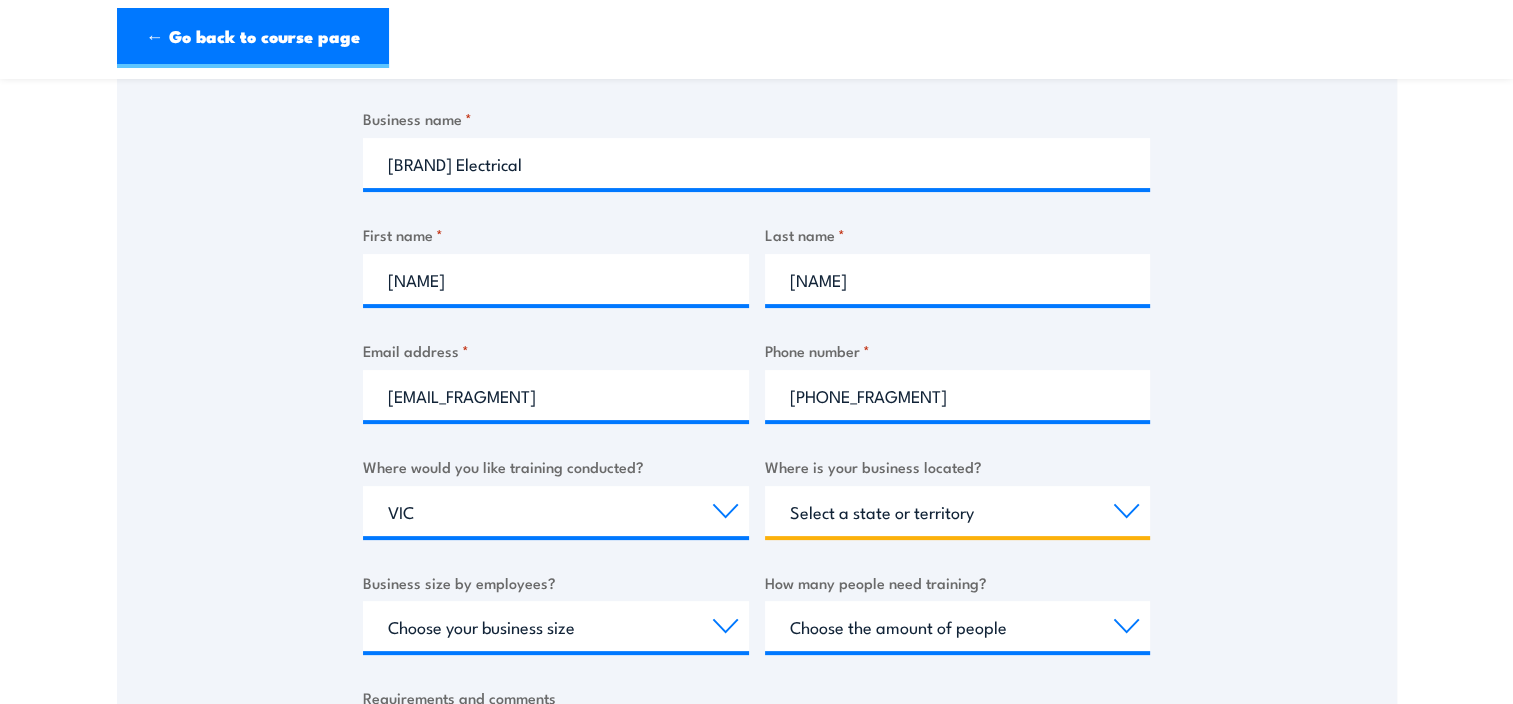 select on "VIC" 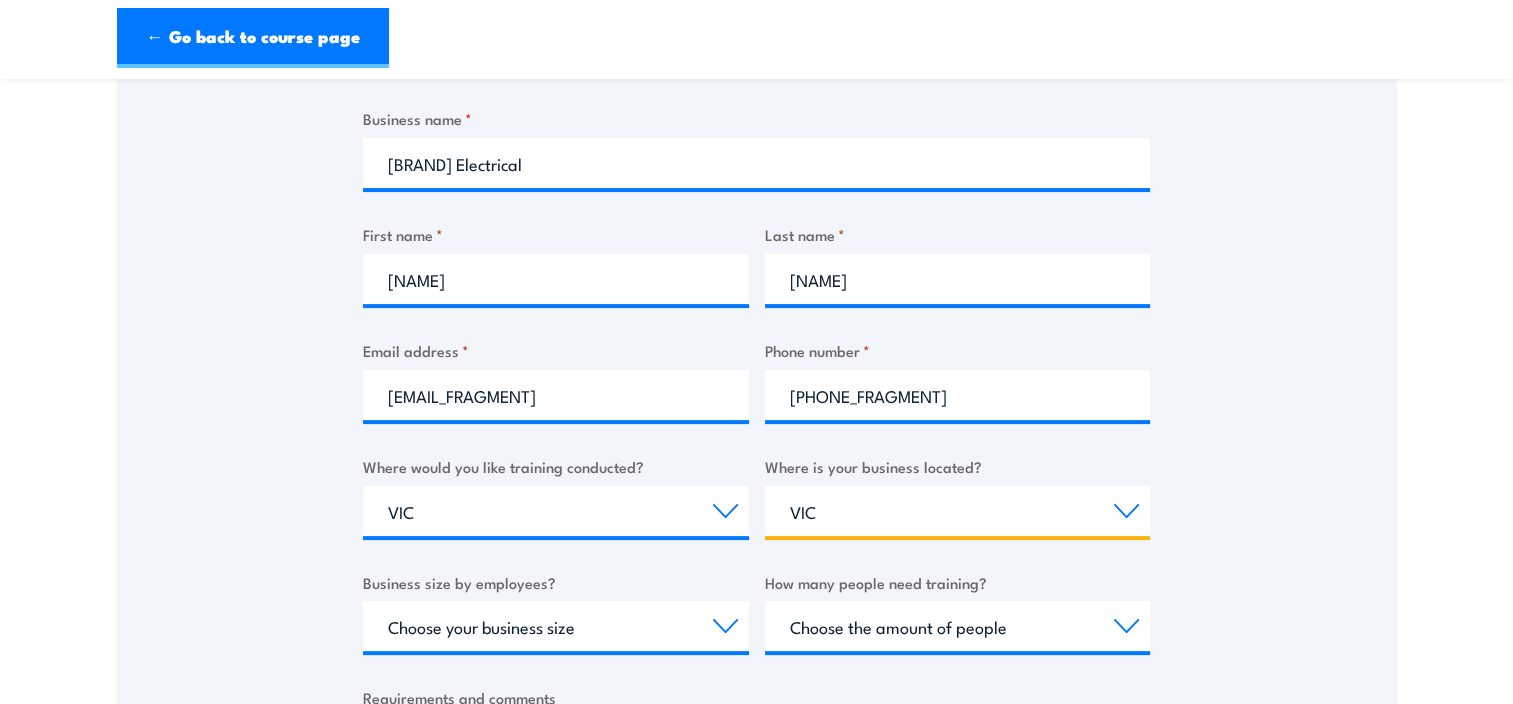 click on "Select a state or territory QLD NSW VIC SA ACT WA TAS NT" at bounding box center (958, 511) 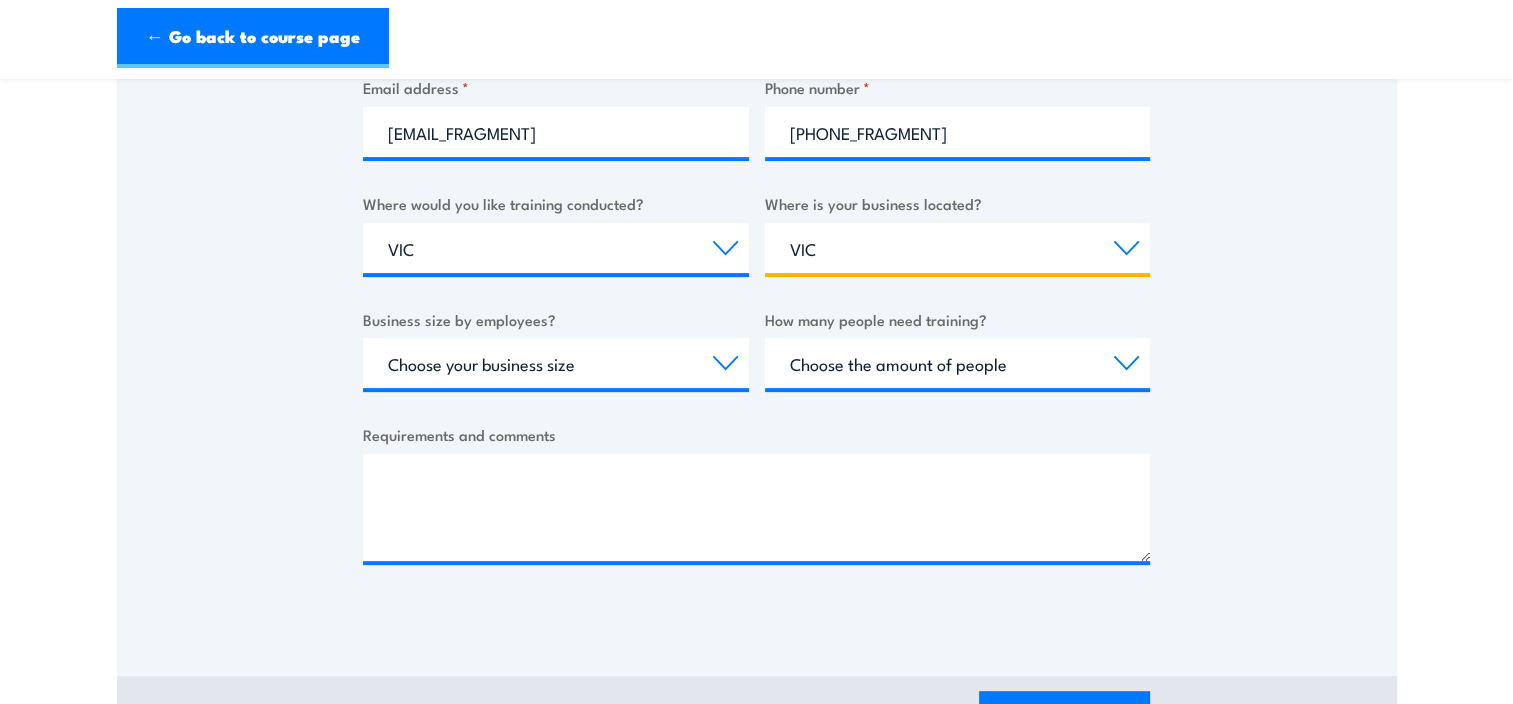scroll, scrollTop: 704, scrollLeft: 0, axis: vertical 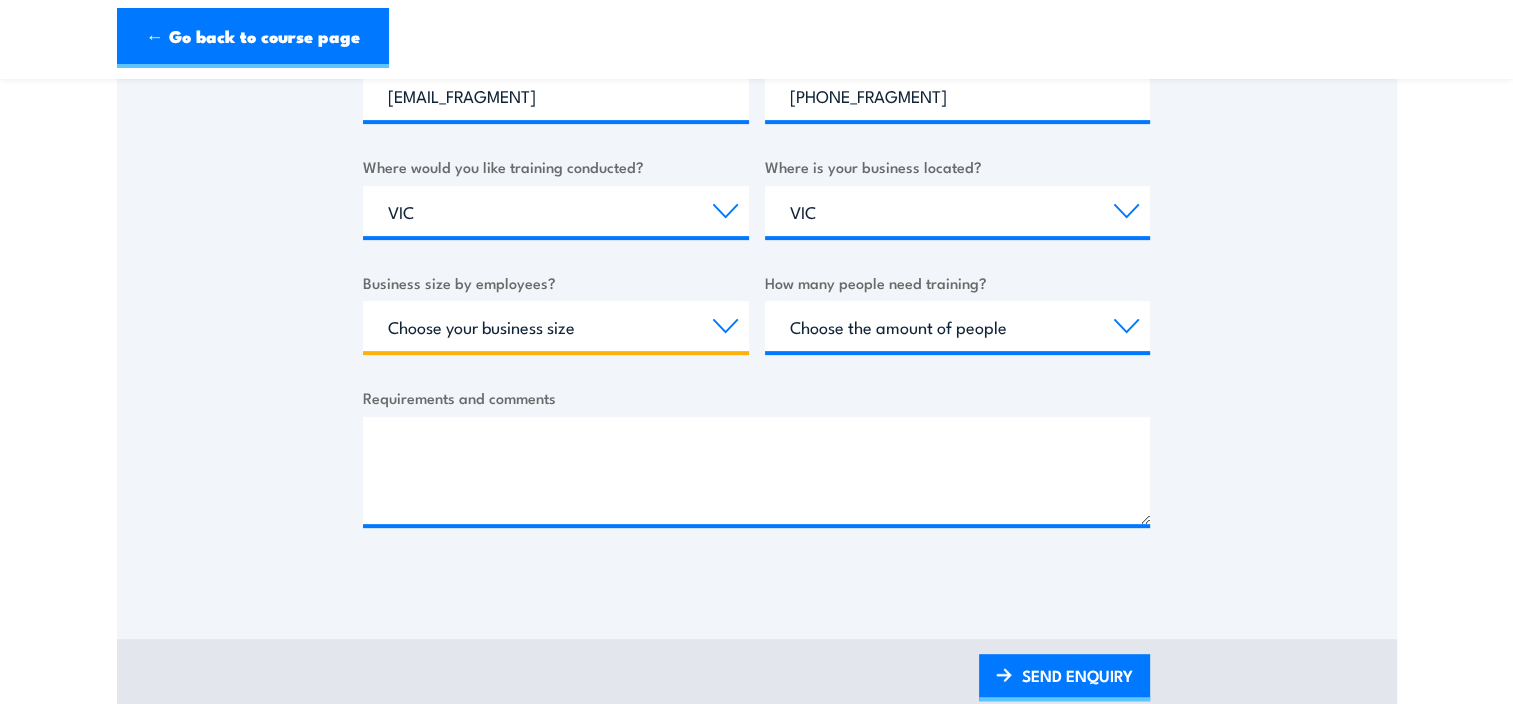 click on "Choose your business size 1 to 19 20 to 199 200+" at bounding box center (556, 326) 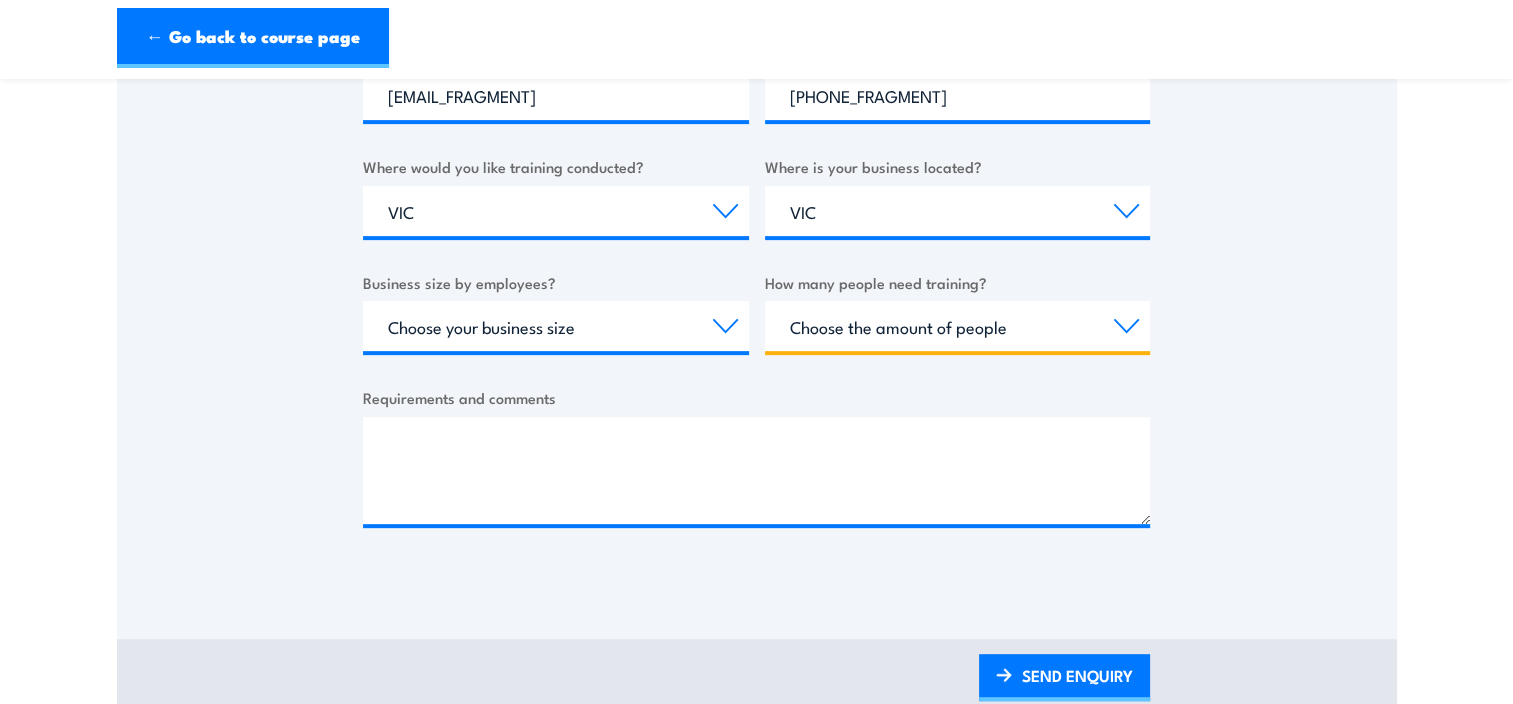 click on "Choose the amount of people 1 to 4 5 to 19 20+" at bounding box center [958, 326] 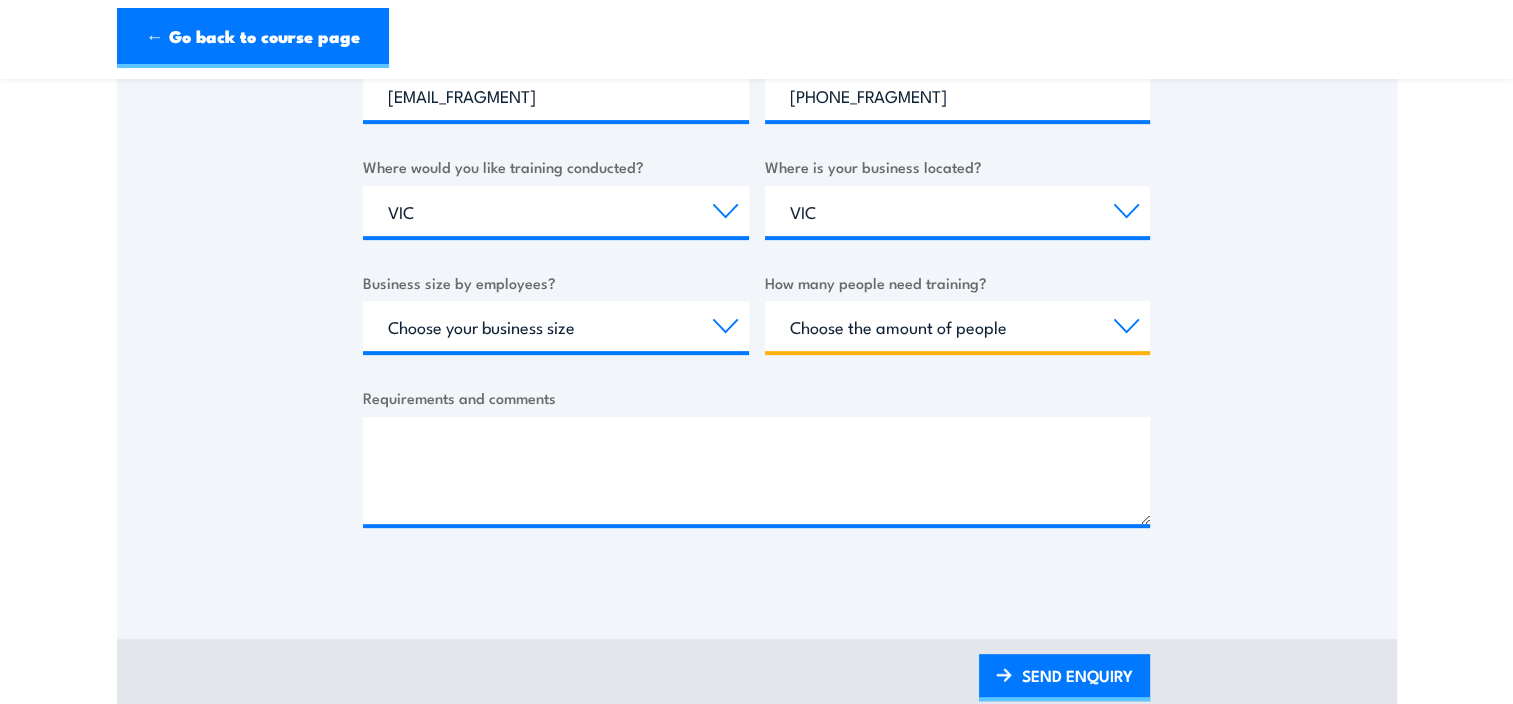 select on "5 to 19" 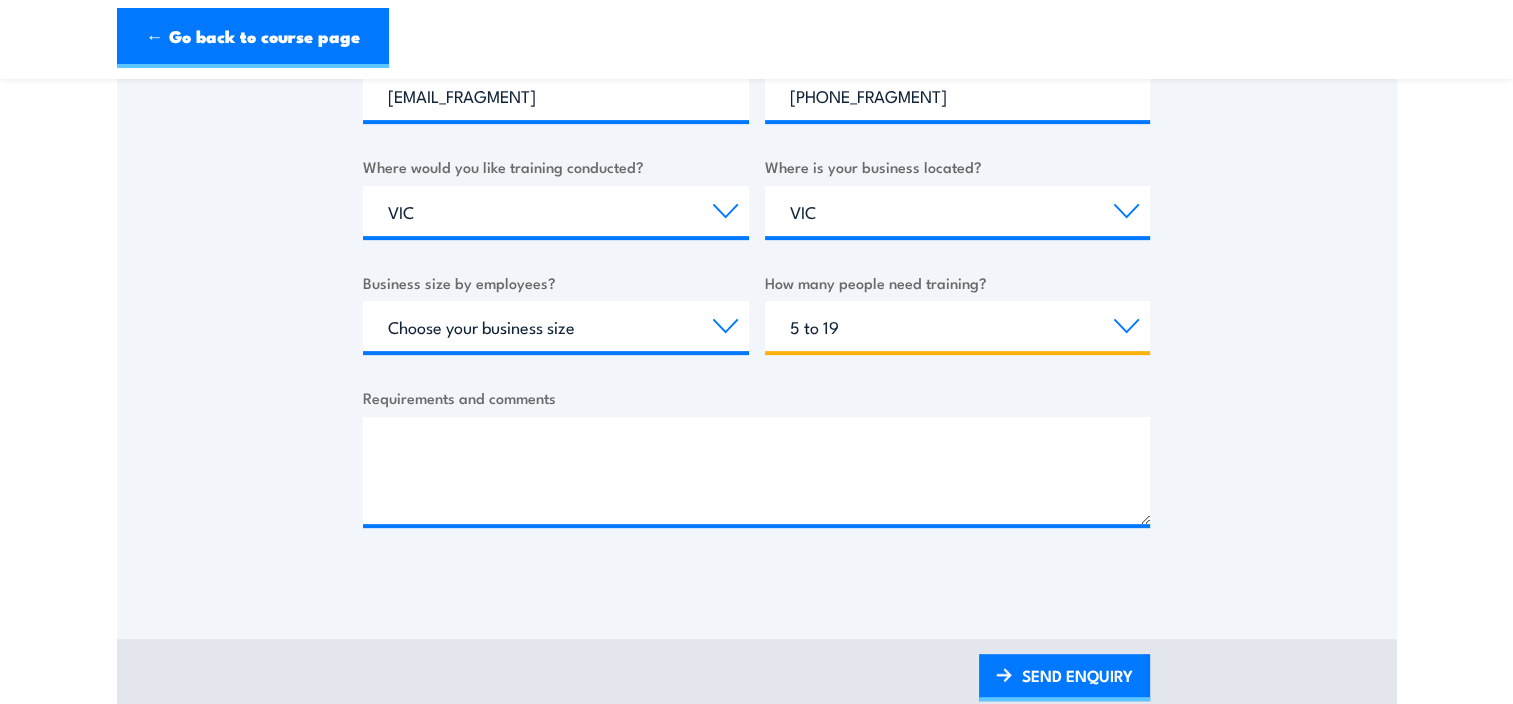 click on "Choose the amount of people 1 to 4 5 to 19 20+" at bounding box center (958, 326) 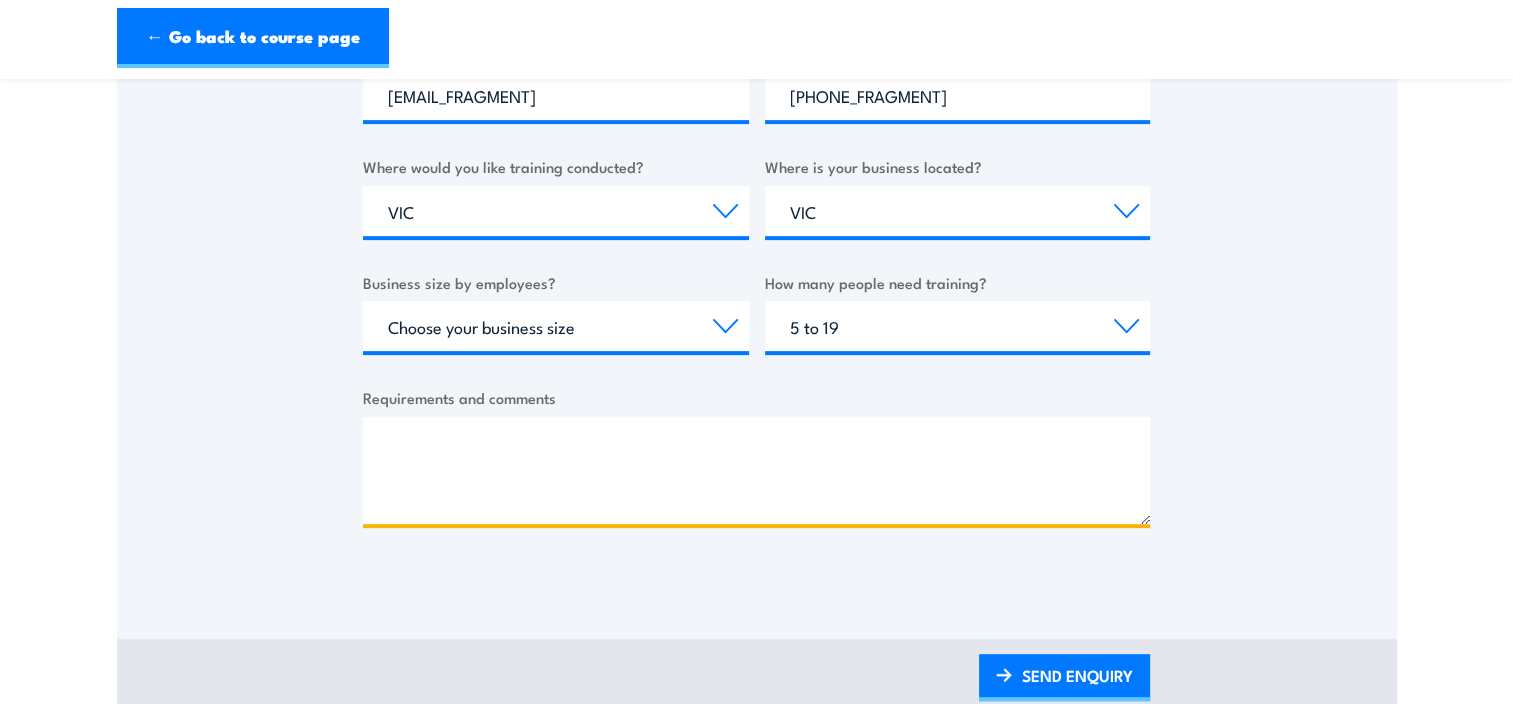 click on "Requirements and comments" at bounding box center (756, 470) 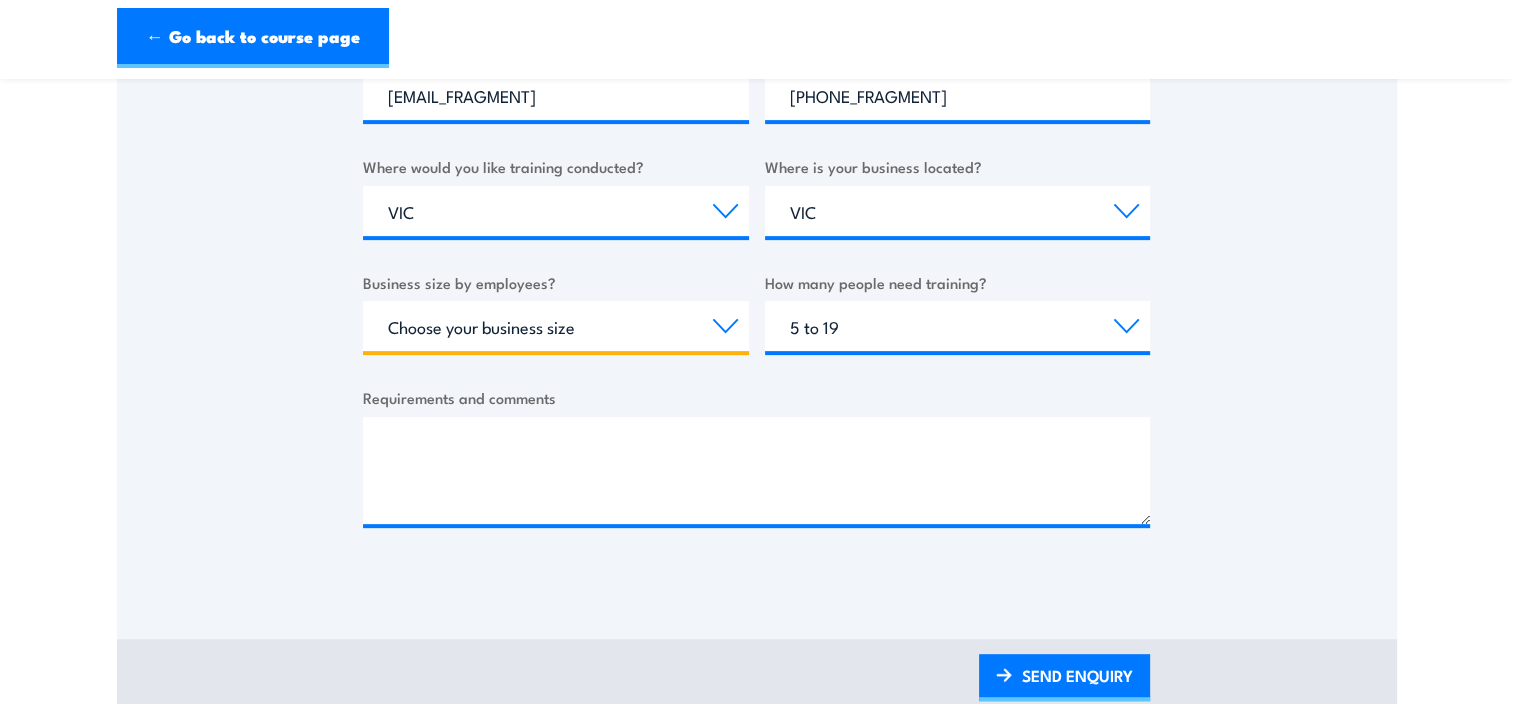 click on "Choose your business size 1 to 19 20 to 199 200+" at bounding box center [556, 326] 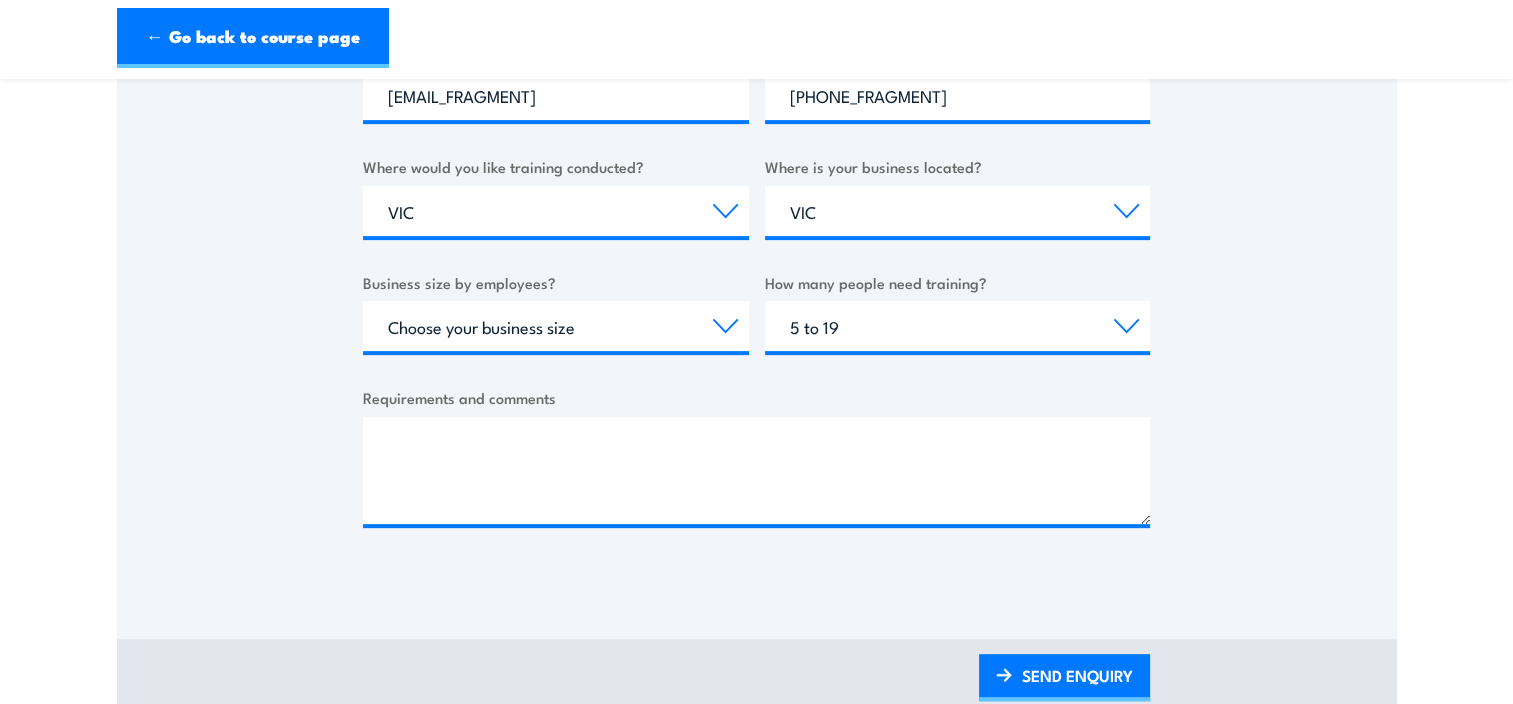 click on "Thank you for your interest in this course.
Speak to our sales team for tailored corporate solutions and potential cost-saving options for larger group bookings
Business name * [BRAND] First name * [NAME] Last name * [NAME] Email address *
[EMAIL_FRAGMENT]
Phone number * [PHONE_FRAGMENT] Where would you like training conducted? Select a state or territory Nationally - multiple locations [STATE] [STATE] [STATE] [STATE] [STATE] [STATE] [STATE] [STATE] Where is your business located? Select a state or territory [STATE] [STATE] [STATE] [STATE] [STATE] [STATE] [STATE] [STATE] Business size by employees? Choose your business size 1 to 19 20 to 199 200+ How many people need training? Choose the amount of people 1 to 4 5 to 19 20+ Requirements and comments
SEND ENQUIRY" at bounding box center (757, 83) 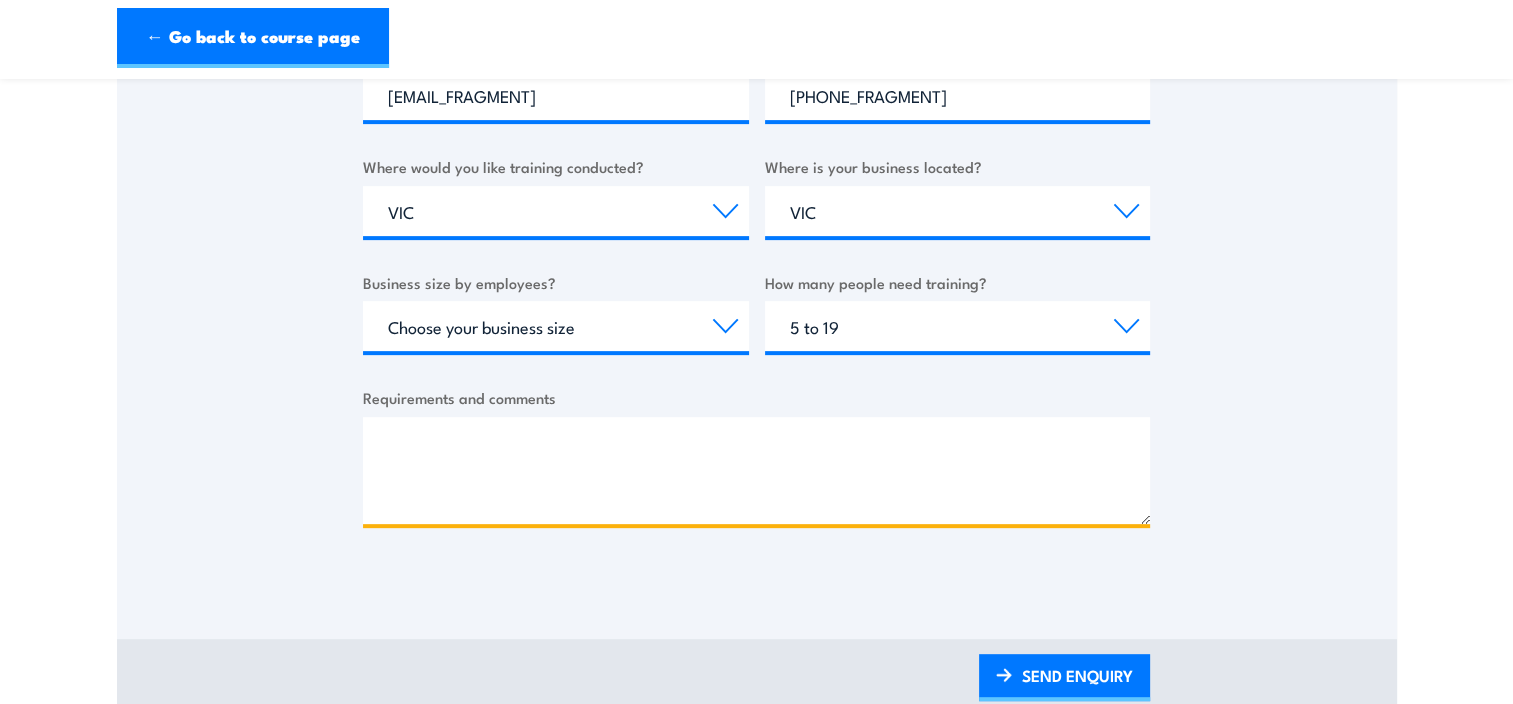 click on "Requirements and comments" at bounding box center (756, 470) 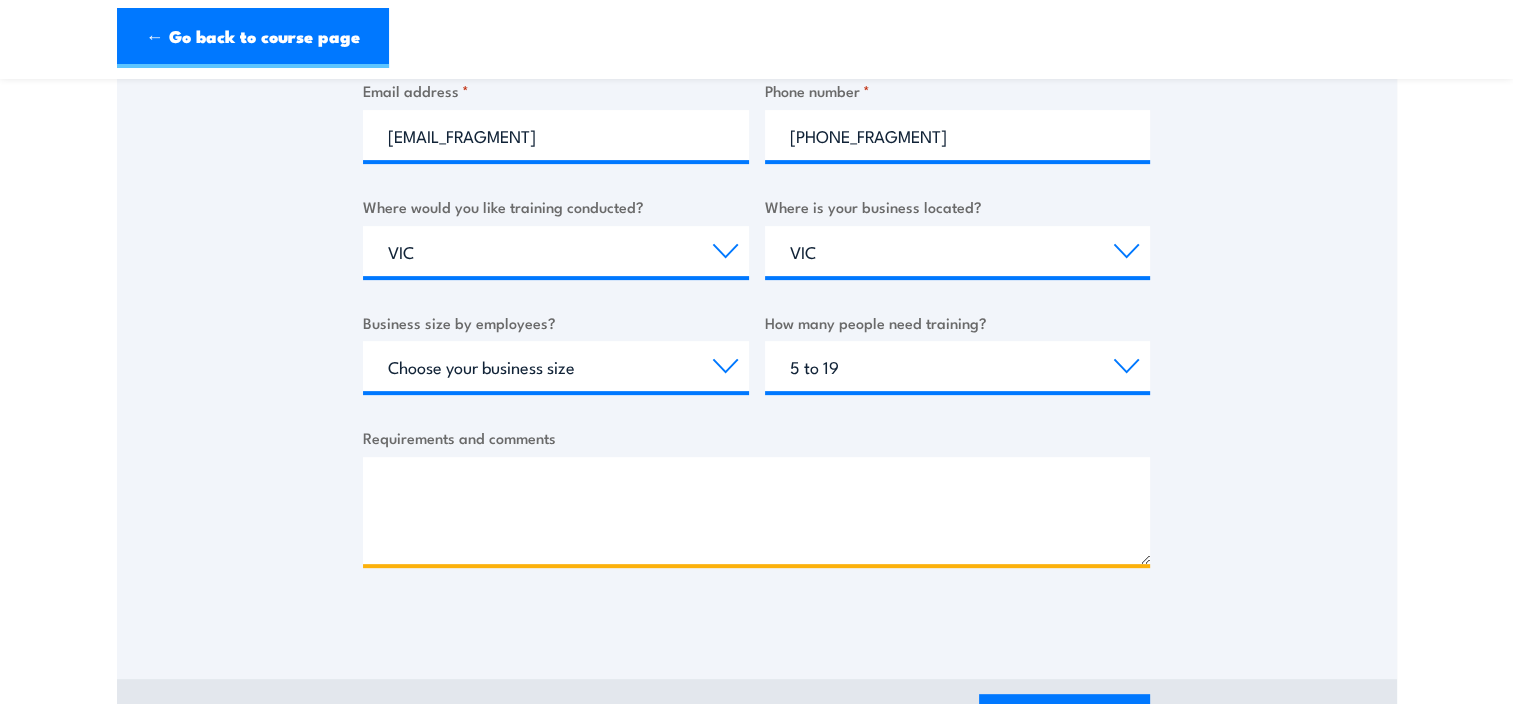 scroll, scrollTop: 700, scrollLeft: 0, axis: vertical 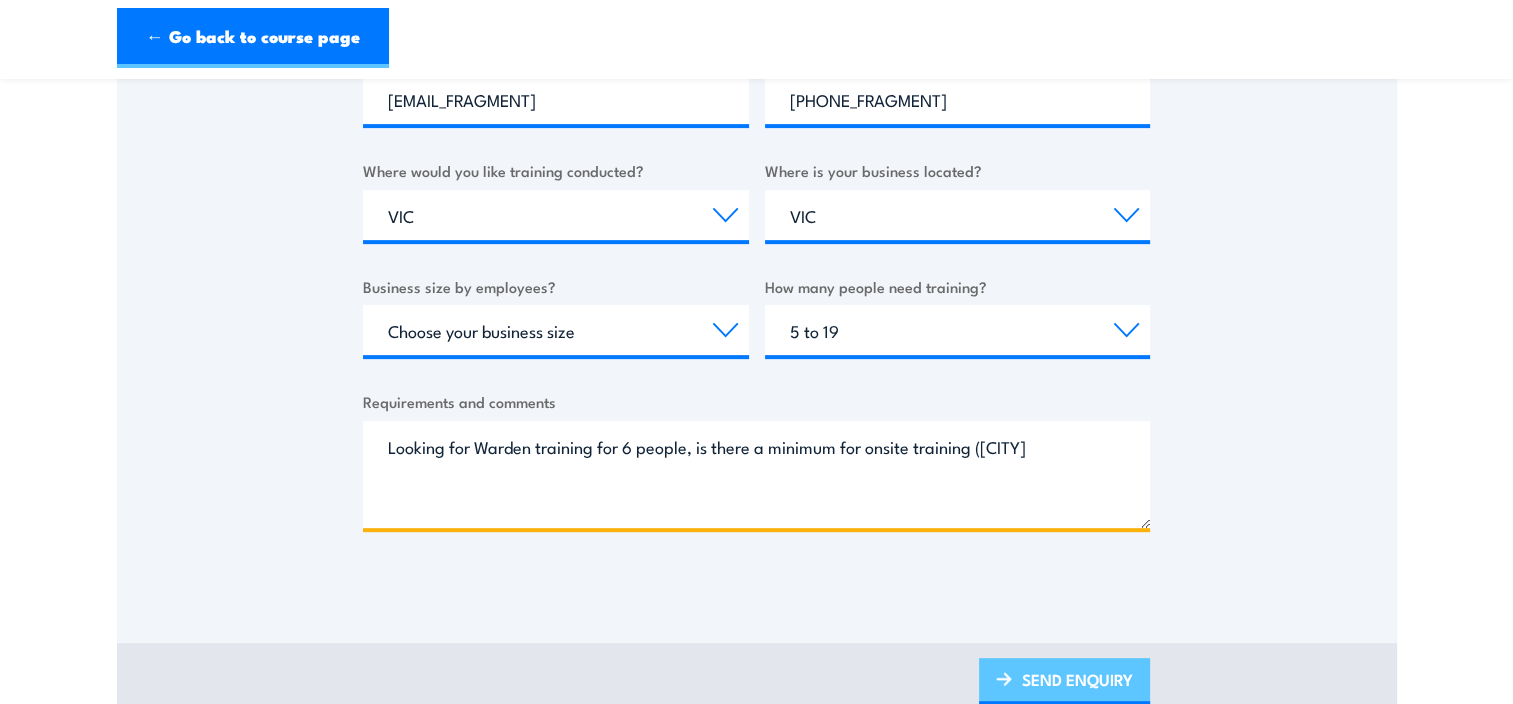 type on "Looking for Warden training for 6 people, is there a minimum for onsite training ([CITY]" 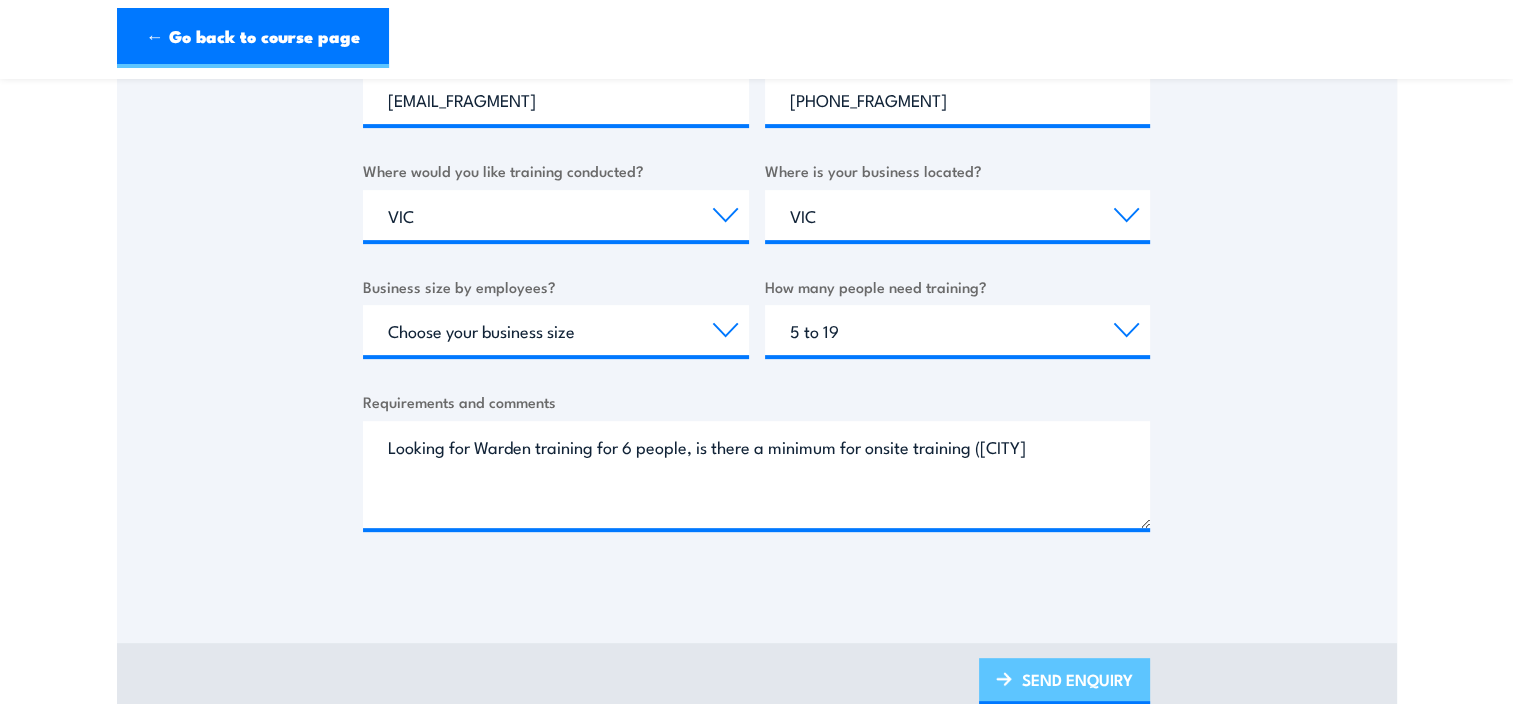 click on "SEND ENQUIRY" at bounding box center (1064, 681) 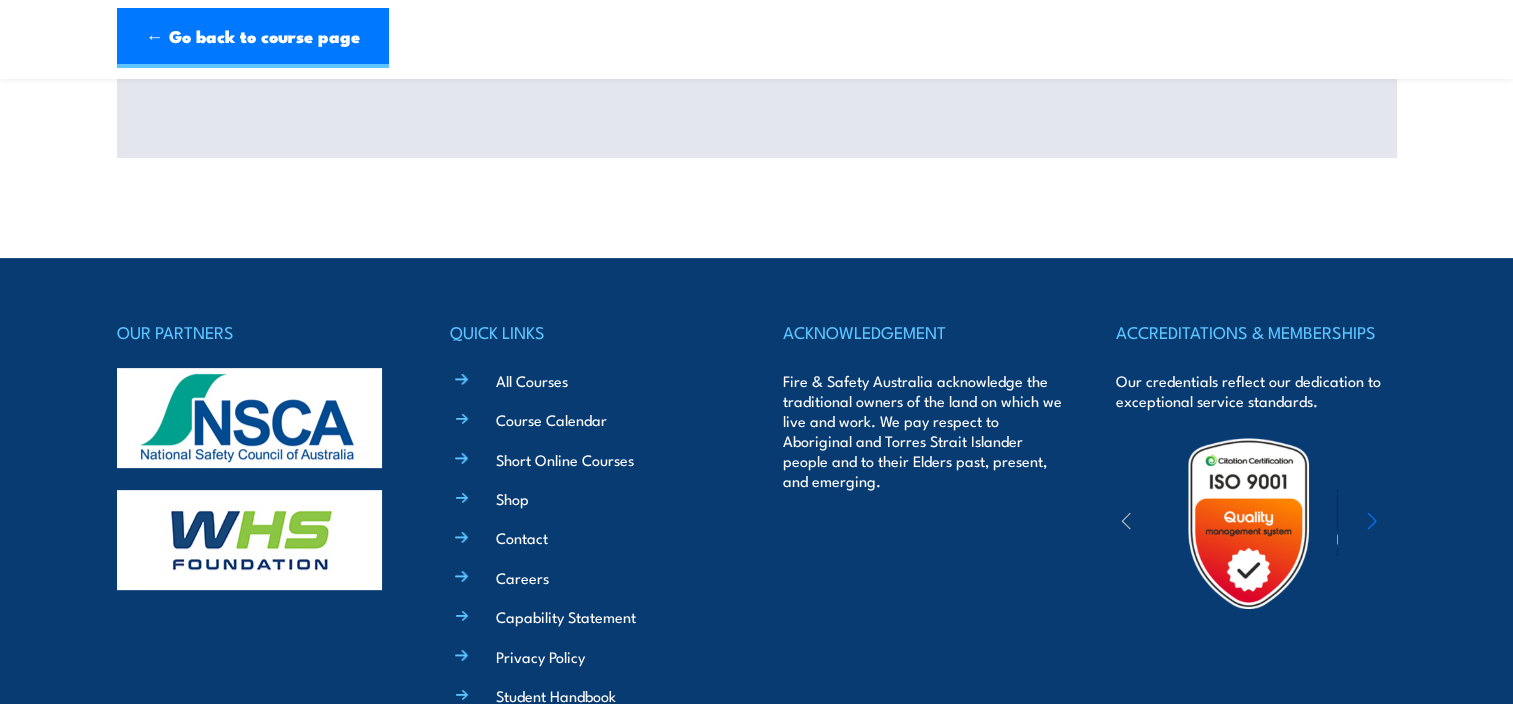 scroll, scrollTop: 300, scrollLeft: 0, axis: vertical 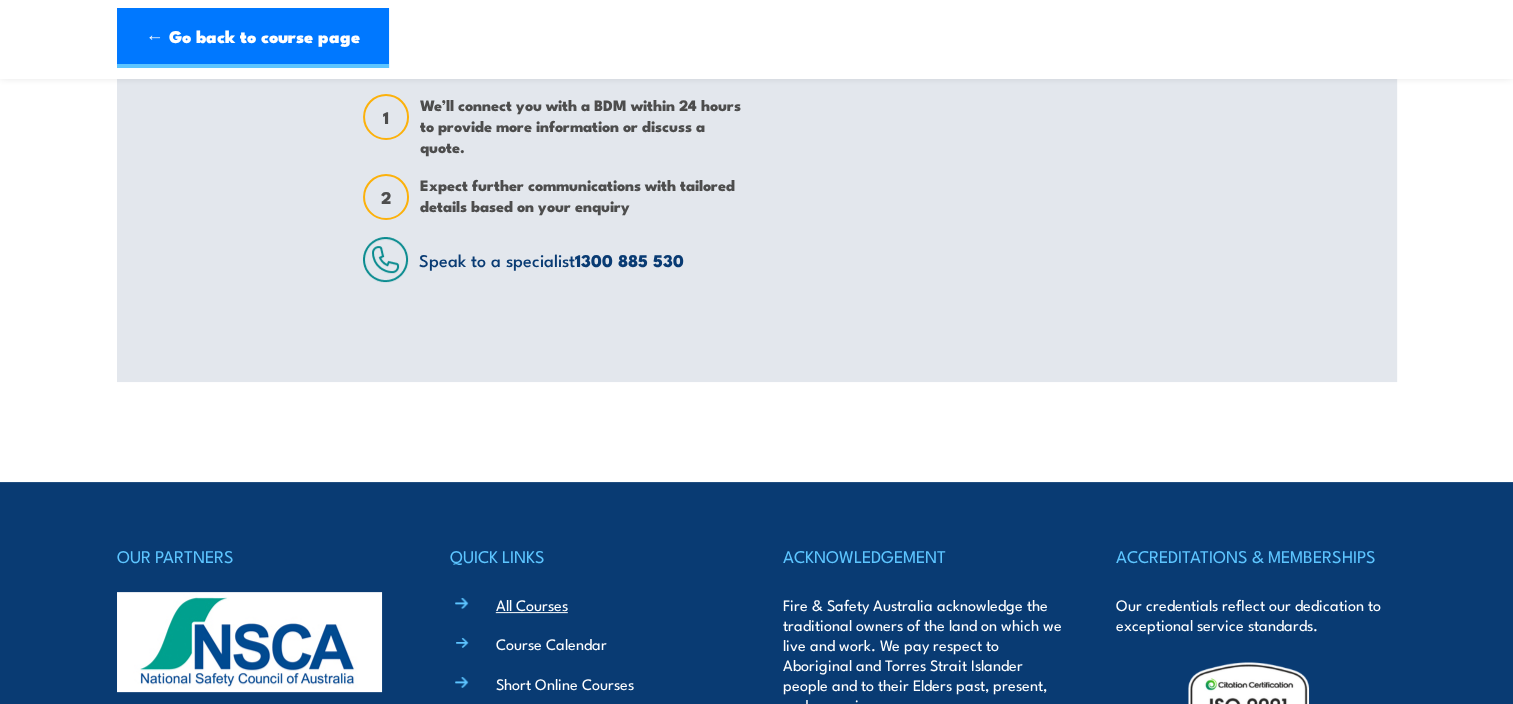 click on "All Courses" at bounding box center [532, 604] 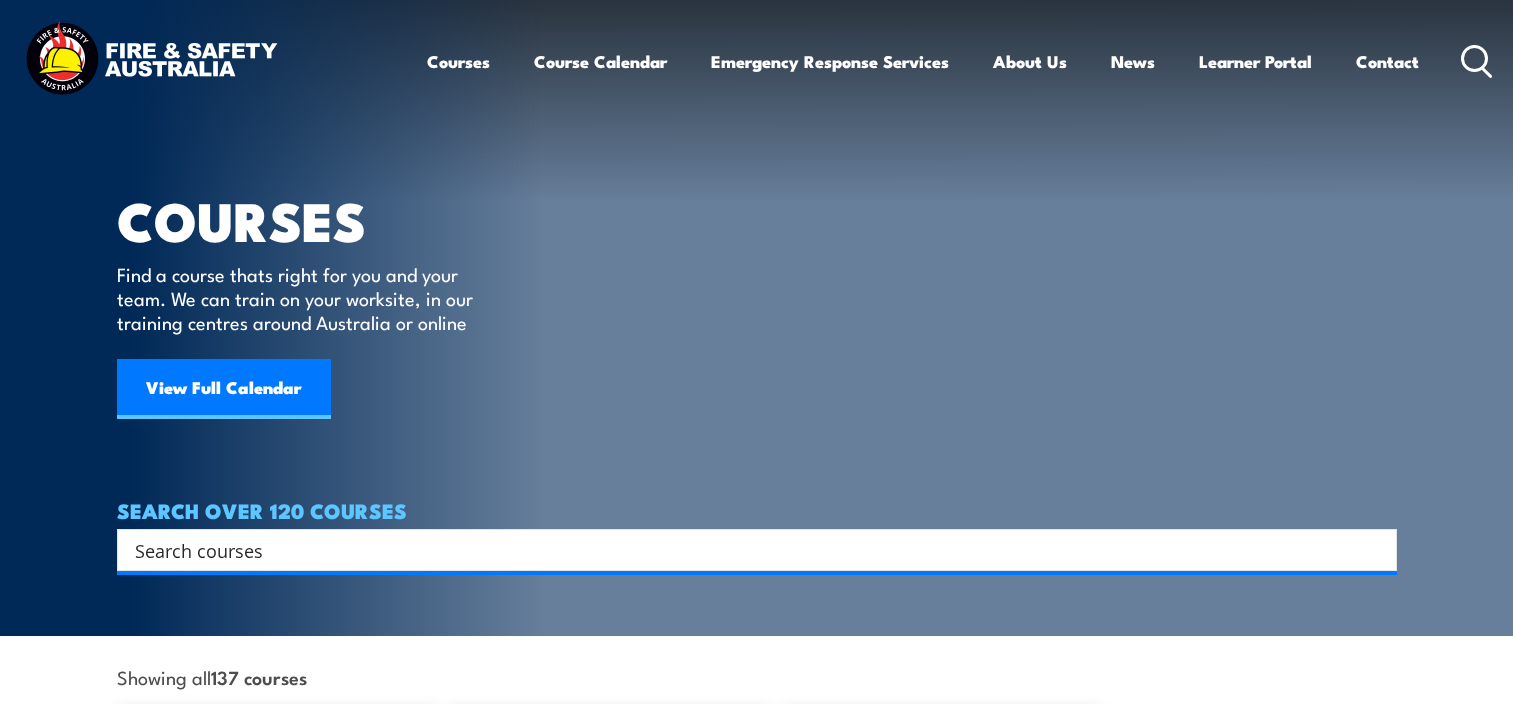 scroll, scrollTop: 0, scrollLeft: 0, axis: both 